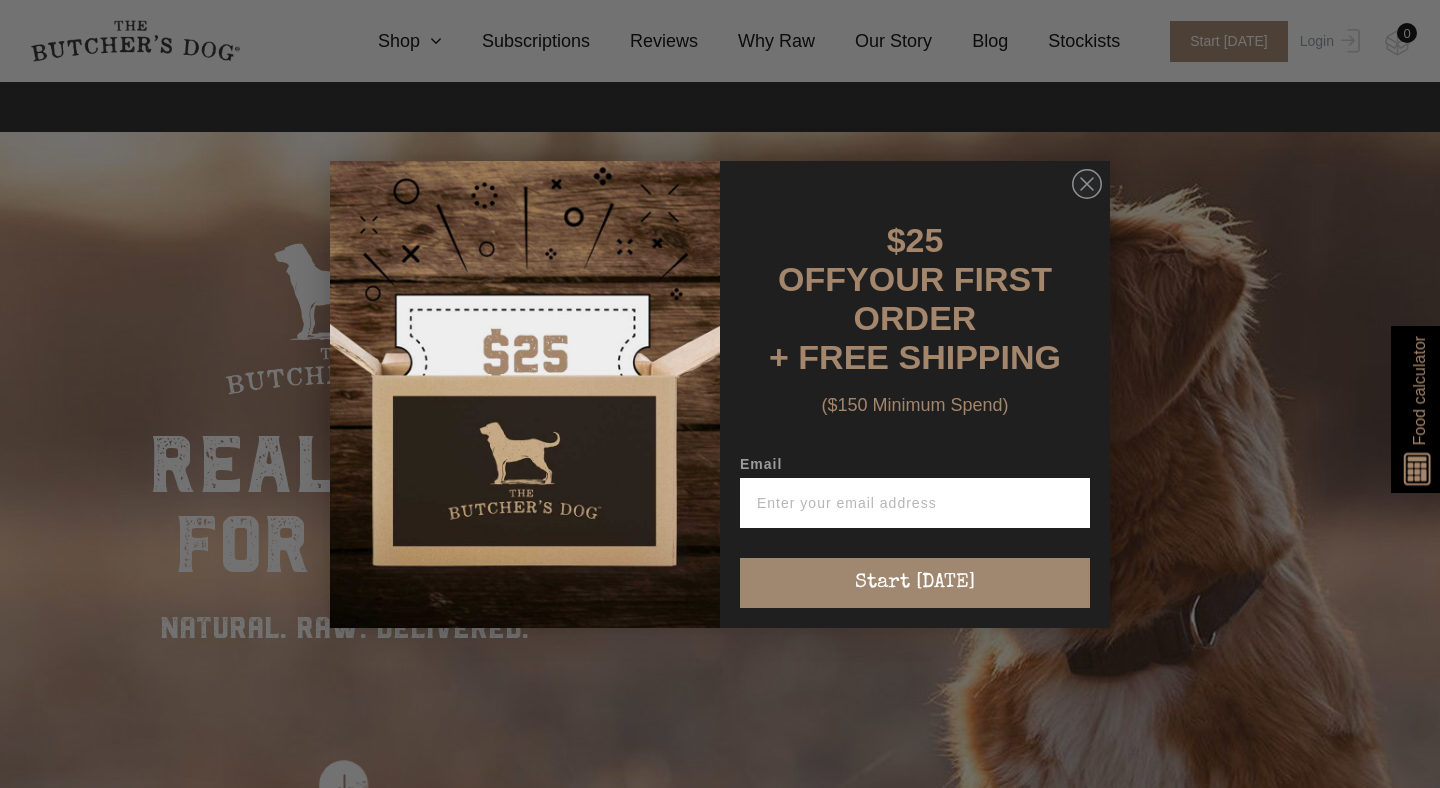 scroll, scrollTop: 668, scrollLeft: 0, axis: vertical 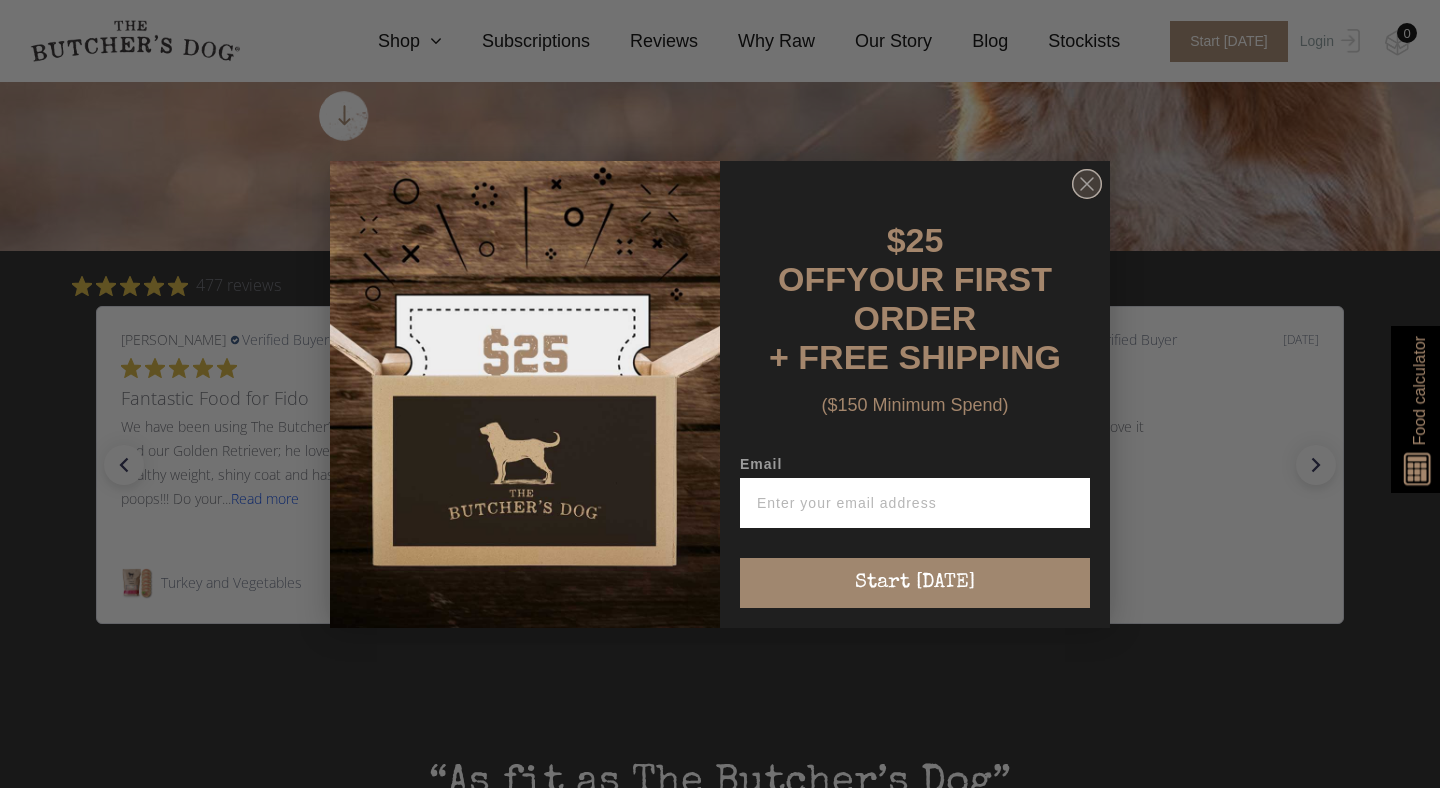 click 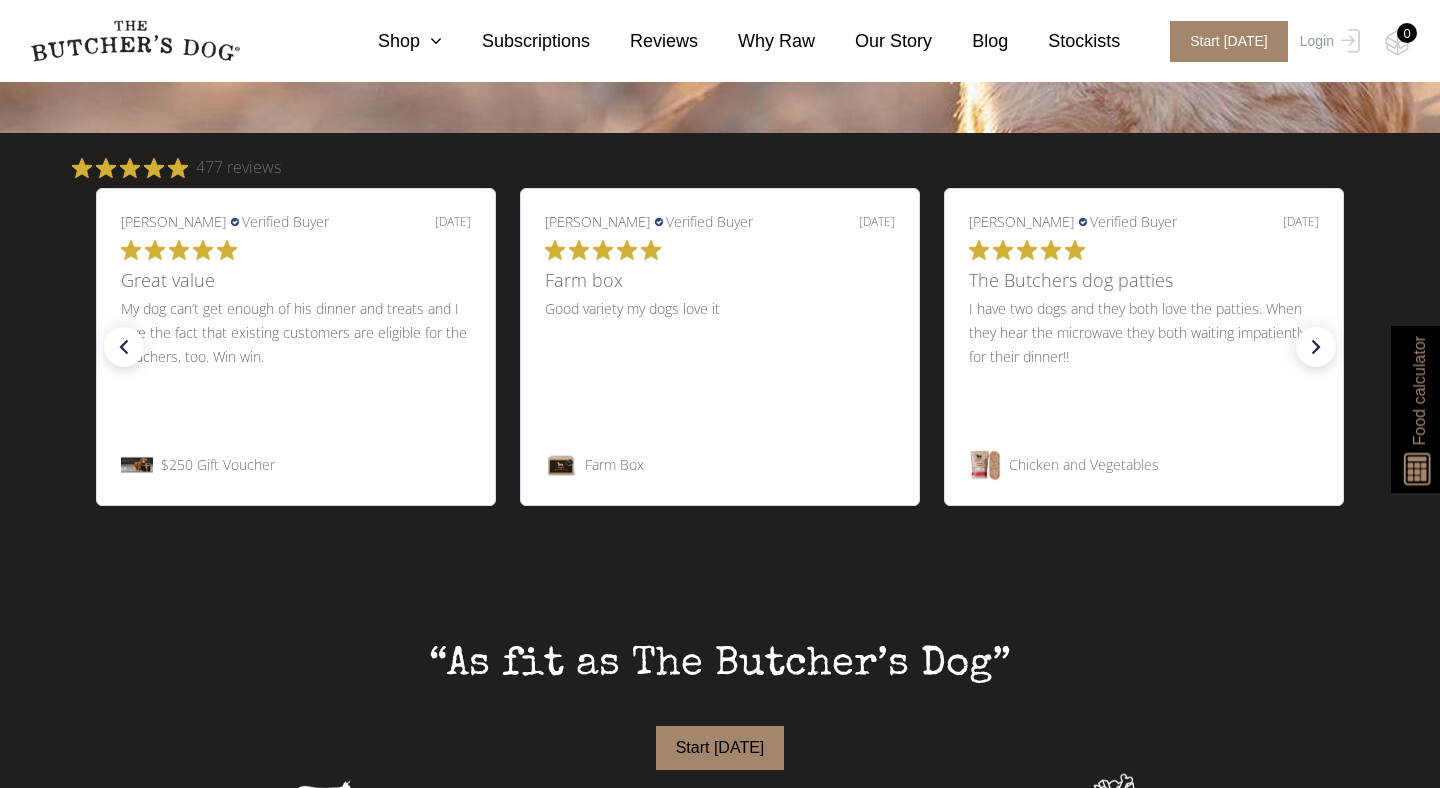 scroll, scrollTop: 794, scrollLeft: 0, axis: vertical 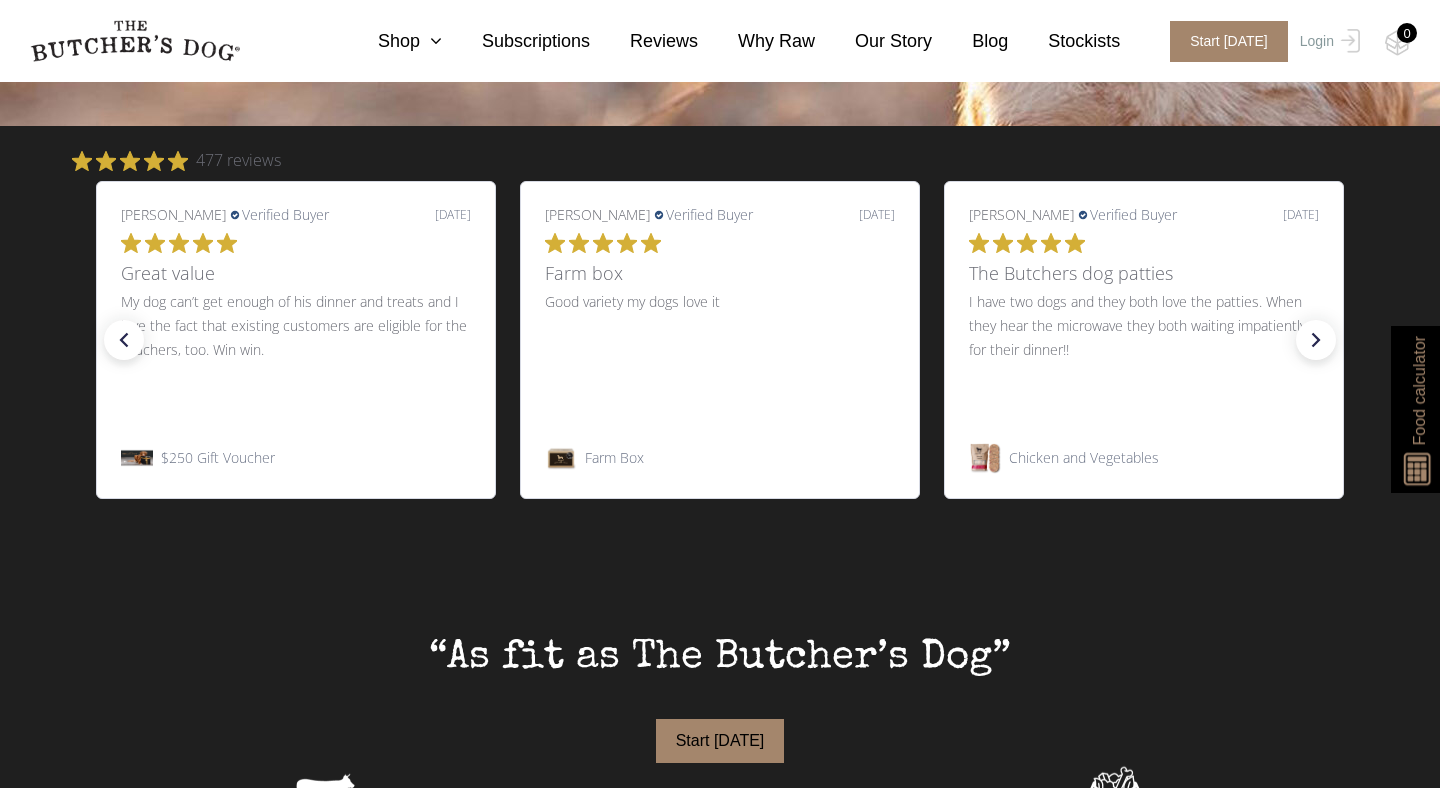 click on "$250 Gift Voucher" at bounding box center (218, 458) 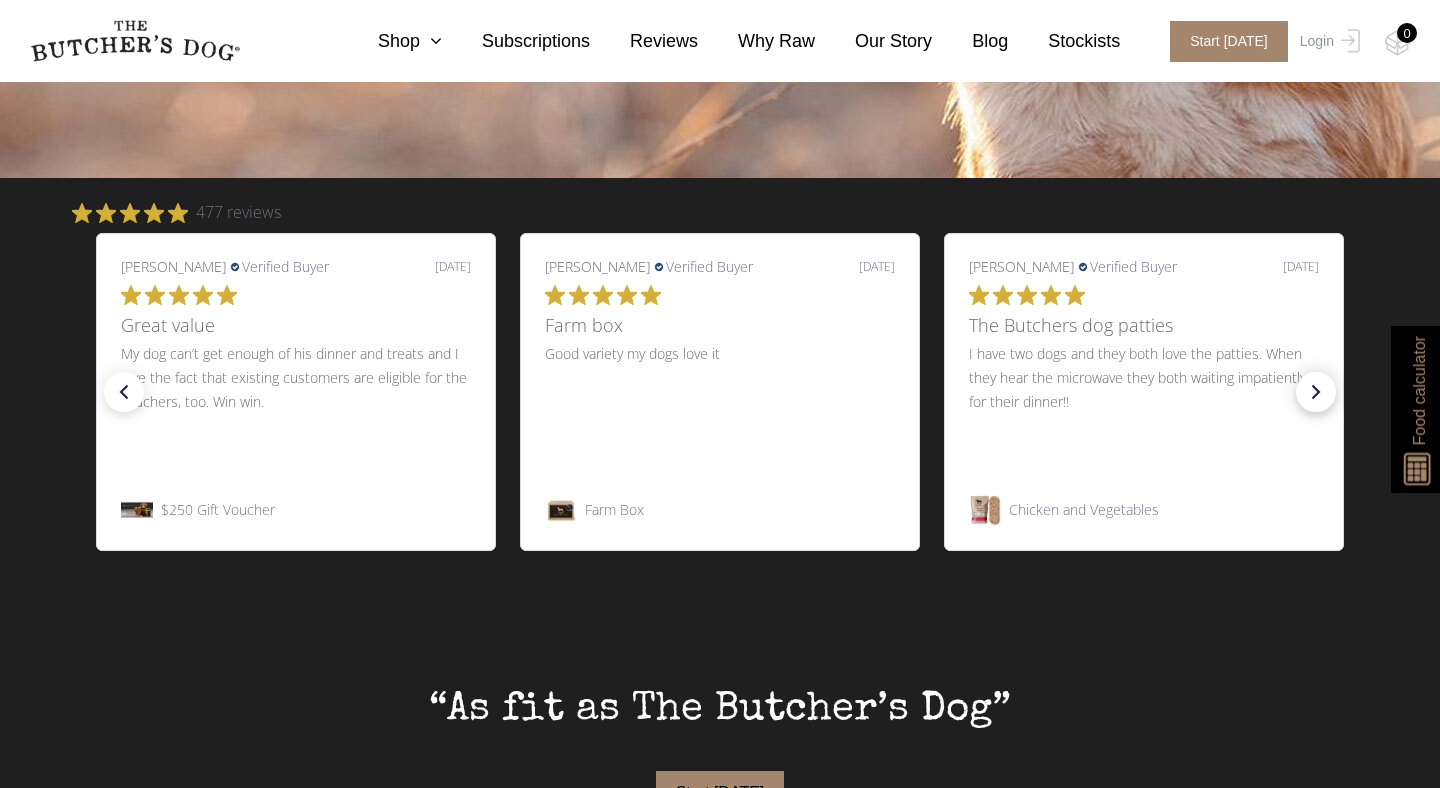click on "right arrow" 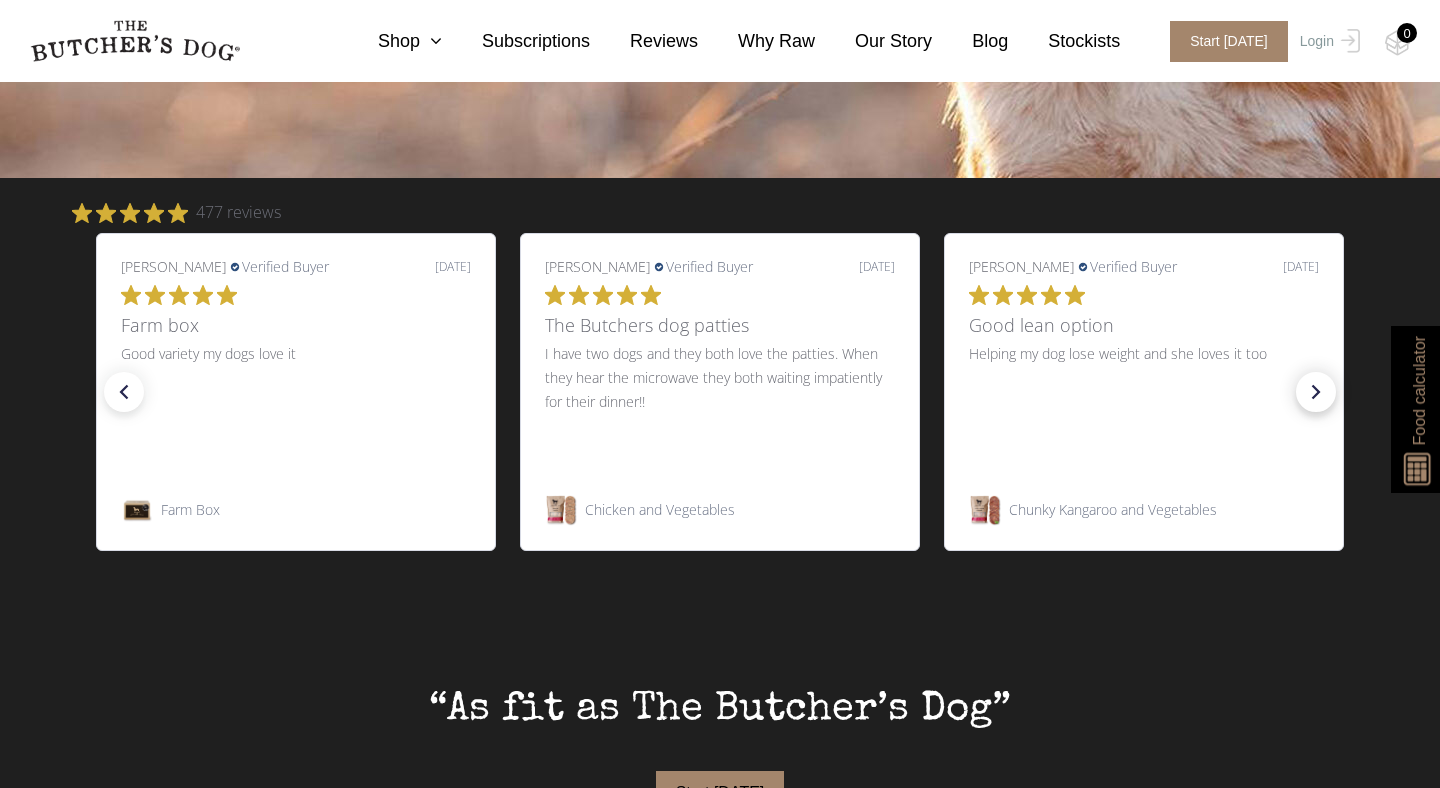 click on "right arrow" 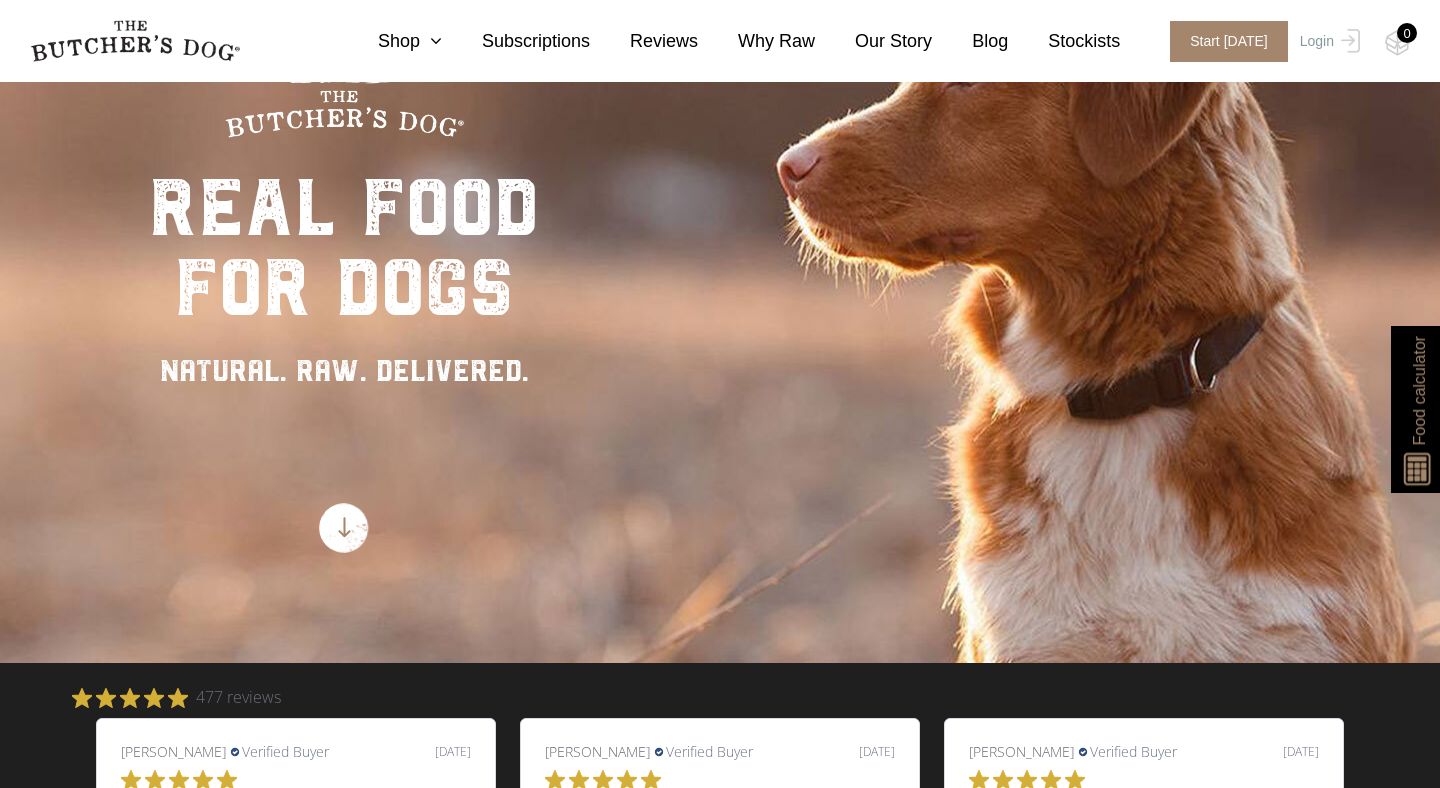 scroll, scrollTop: 0, scrollLeft: 0, axis: both 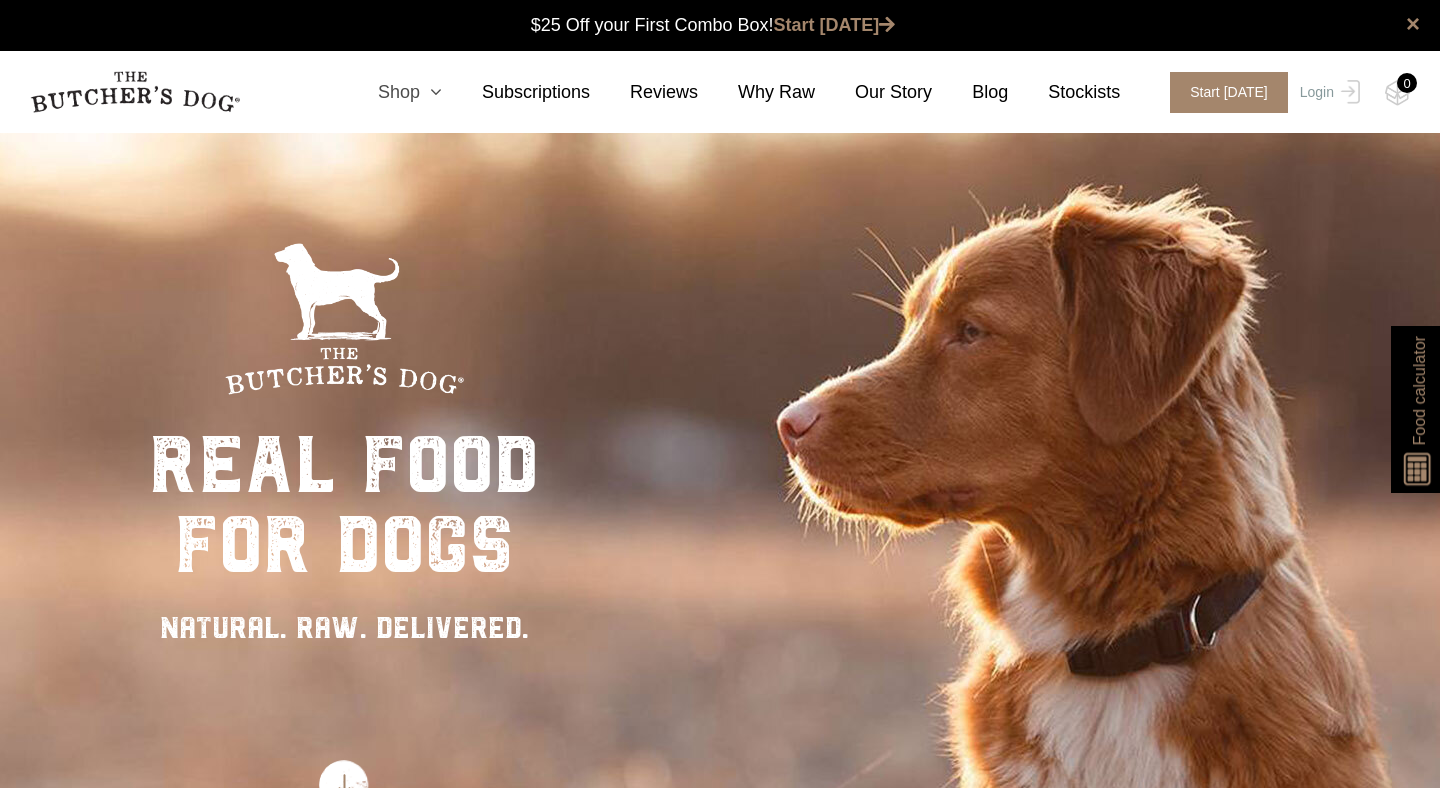 click at bounding box center [431, 92] 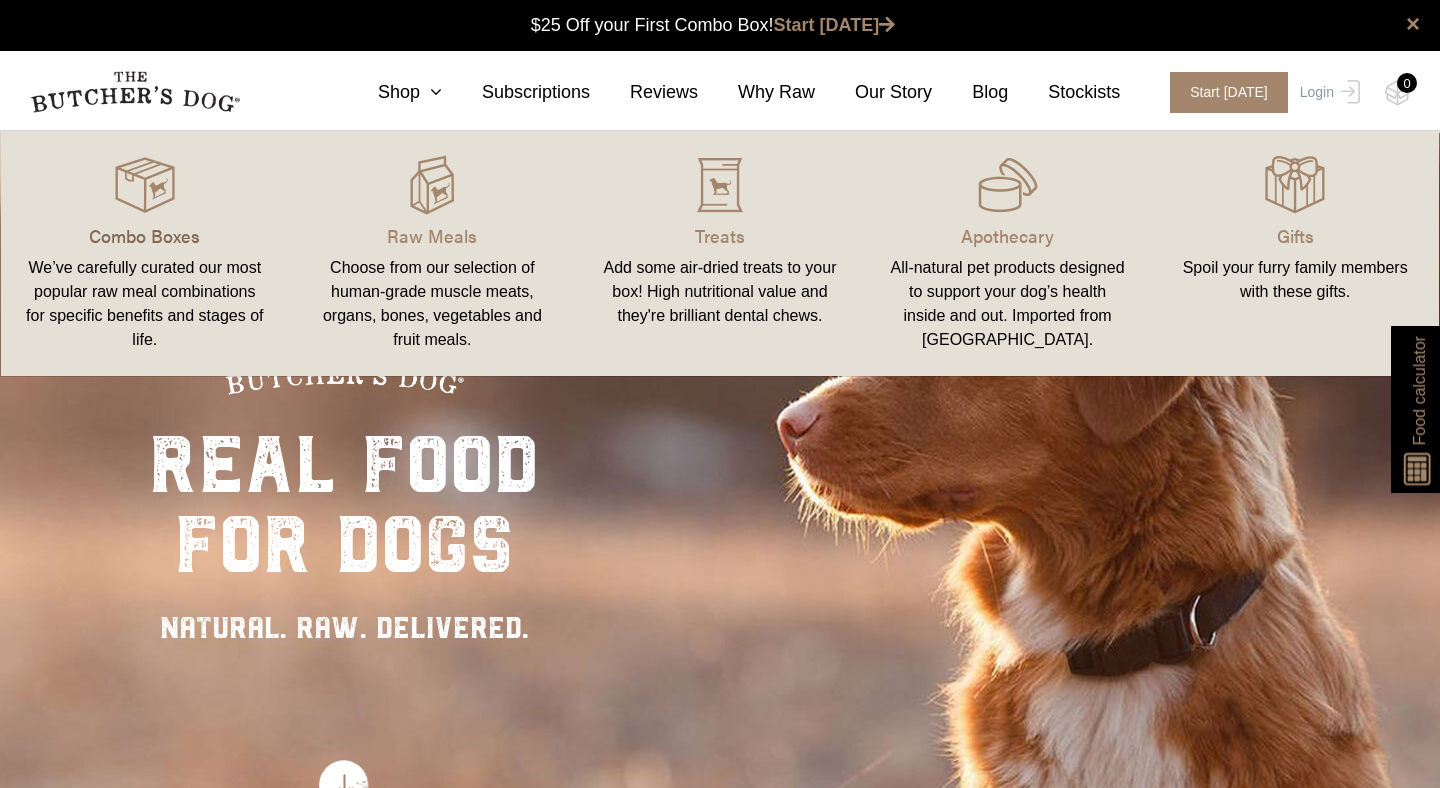 click on "Combo Boxes" at bounding box center [145, 235] 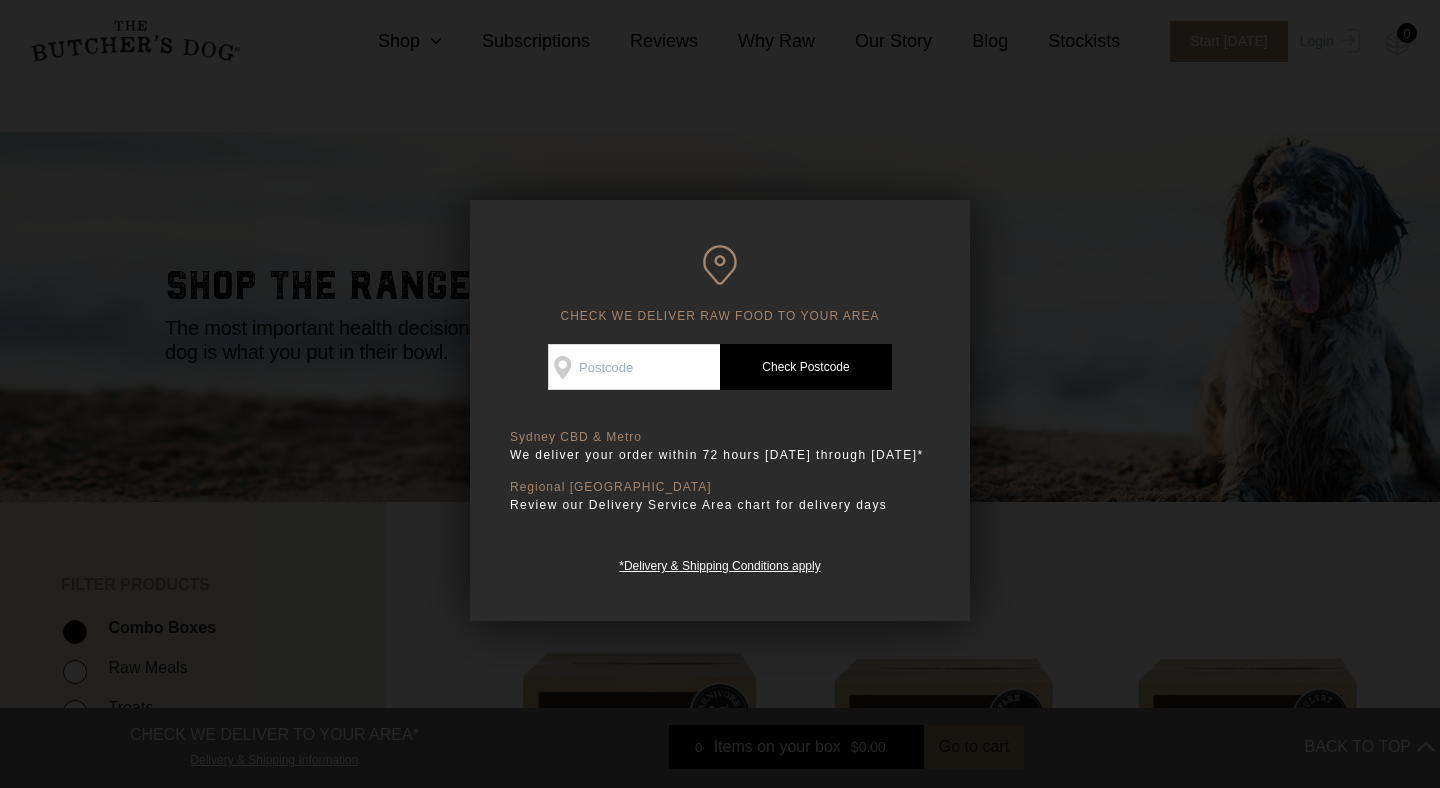 scroll, scrollTop: 497, scrollLeft: 0, axis: vertical 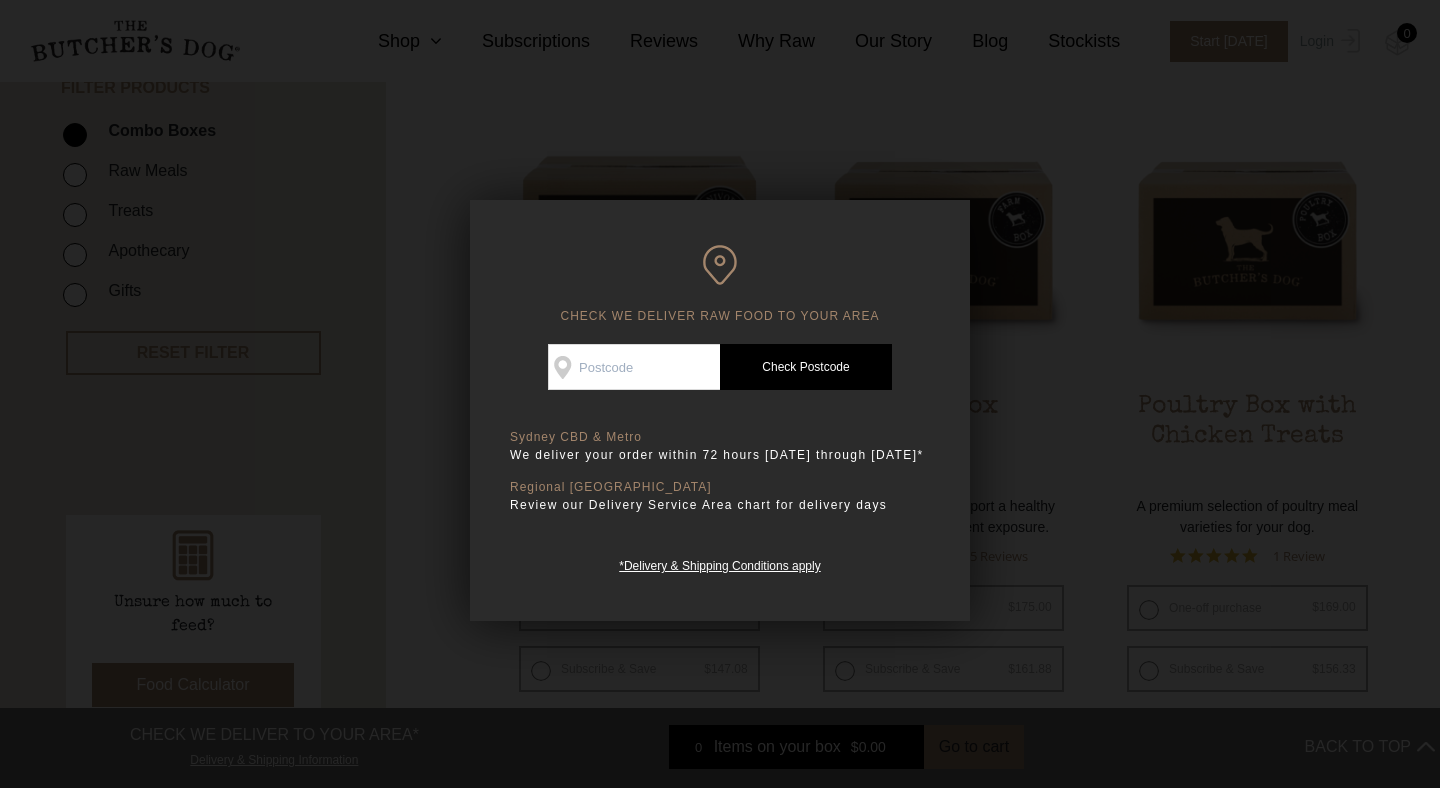 click on "Check Availability At" at bounding box center [634, 367] 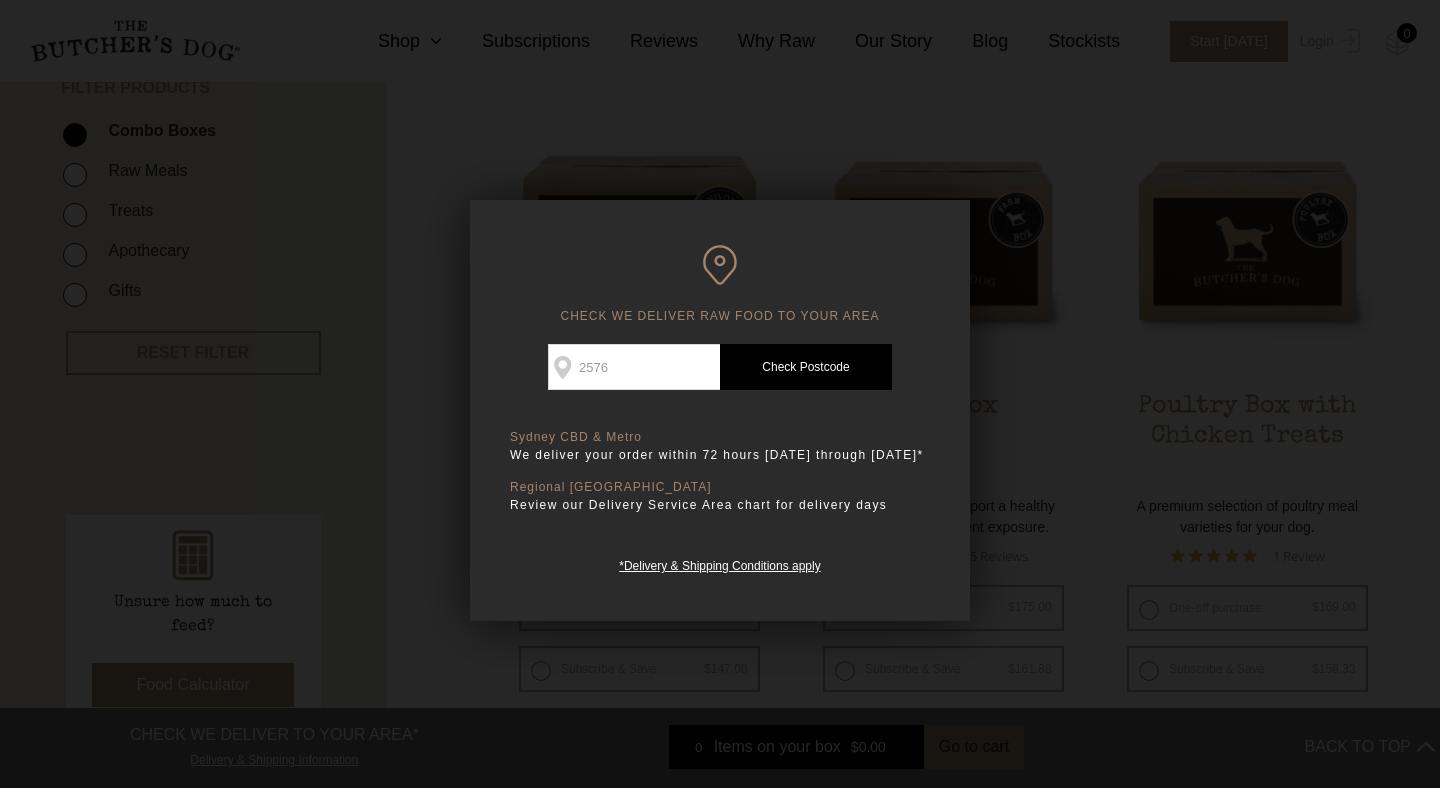 type on "2576" 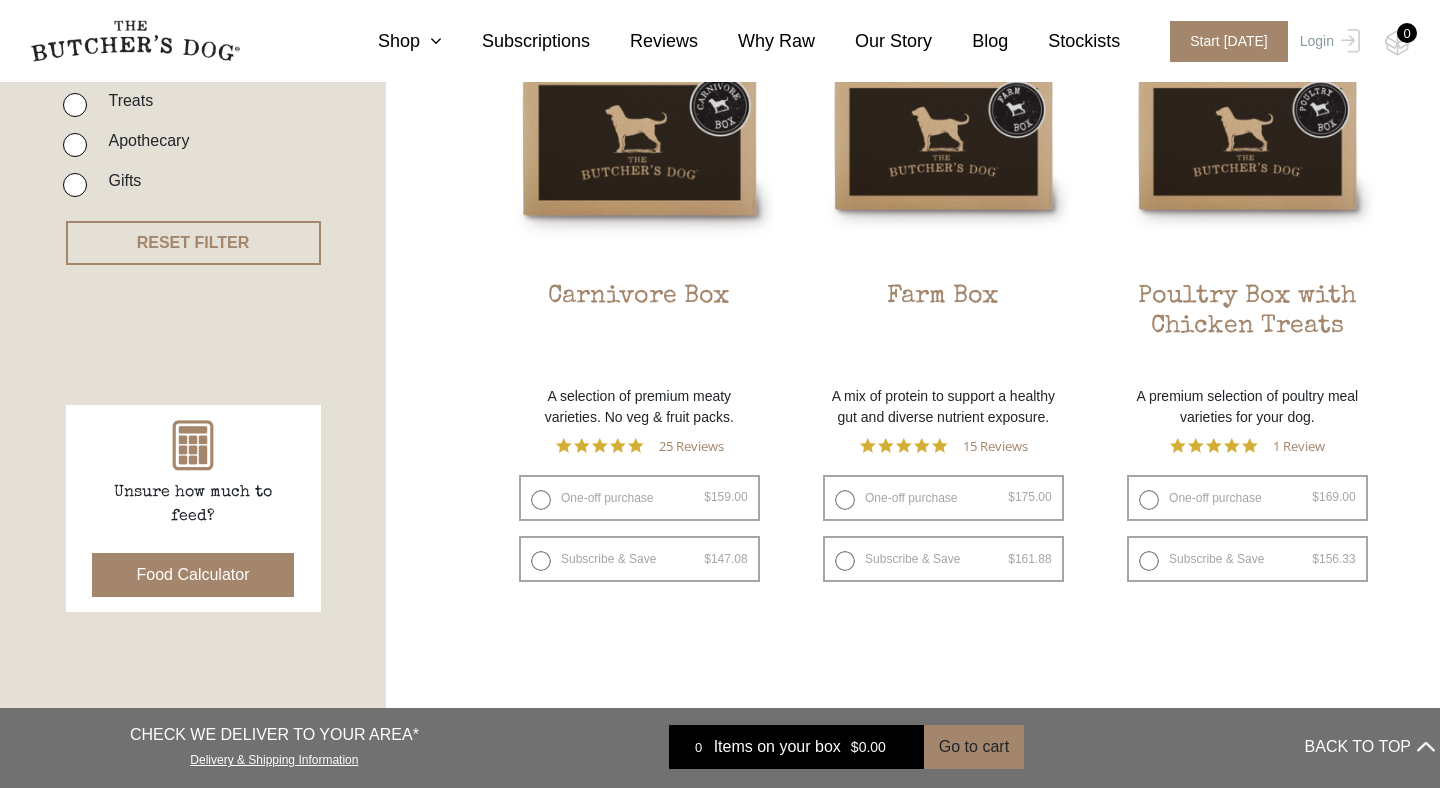 scroll, scrollTop: 612, scrollLeft: 0, axis: vertical 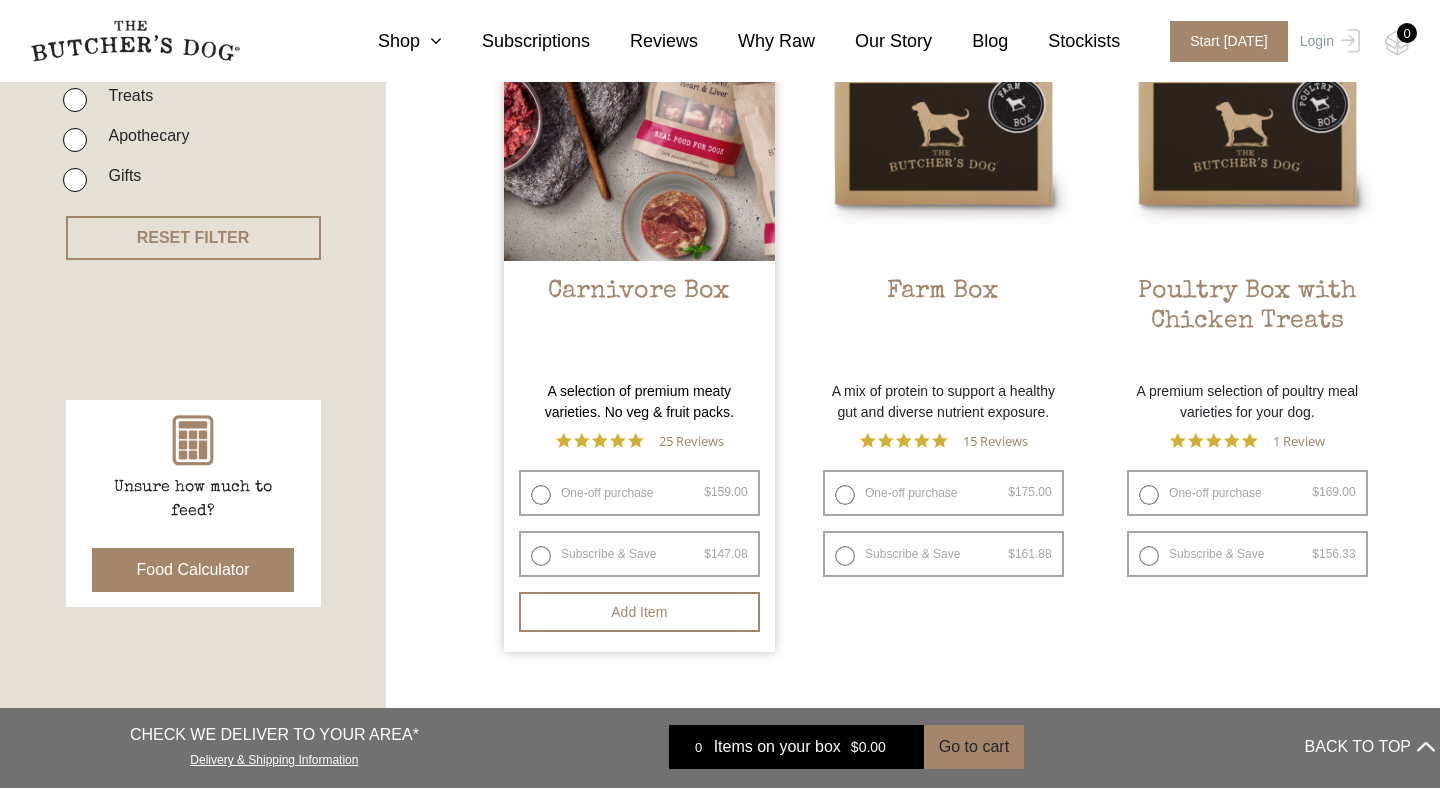click on "Subscribe &
Save $ 159.00   Original price was: $159.00. $ 147.08 Current price is: $147.08.    / week" at bounding box center (639, 554) 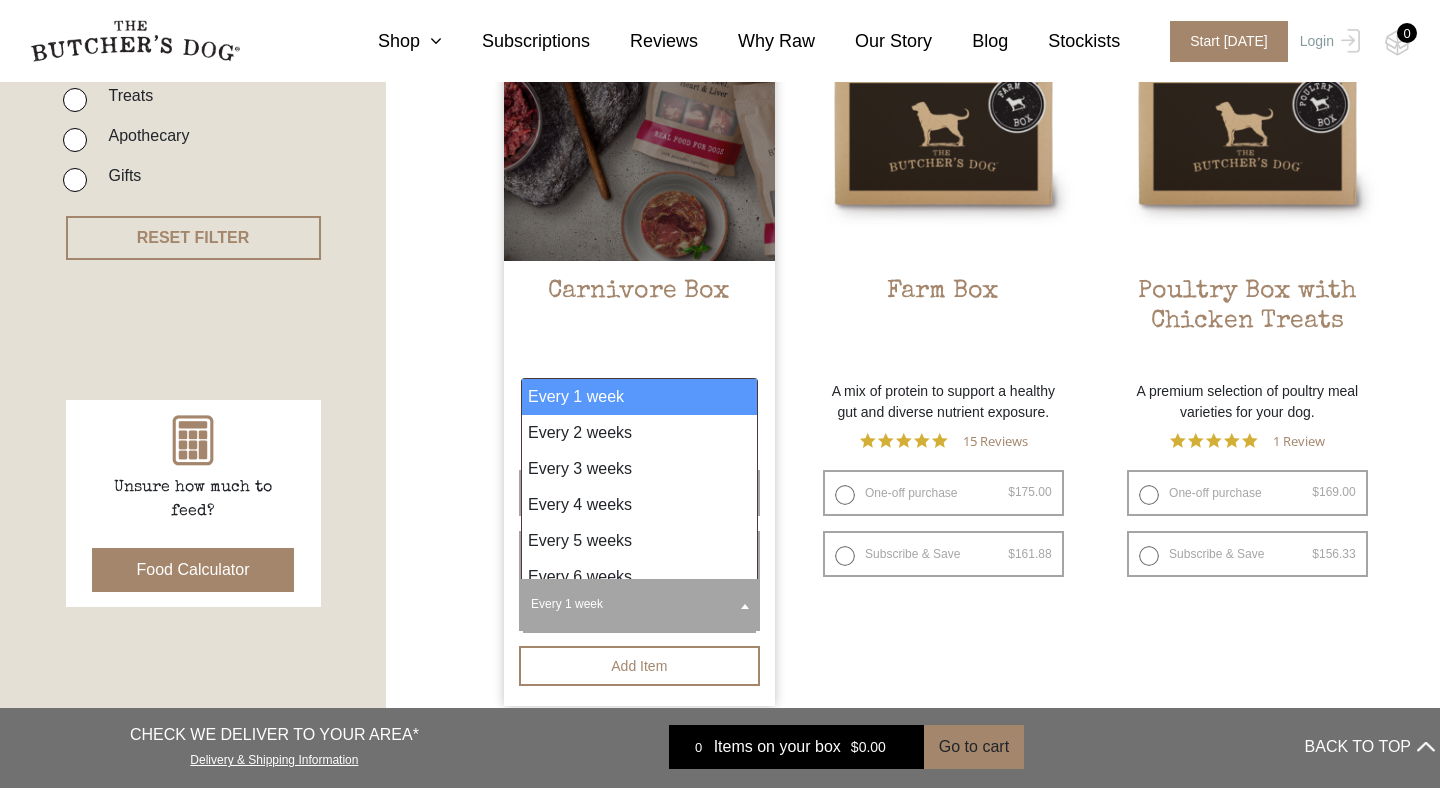 click on "Every 1 week" at bounding box center [639, 607] 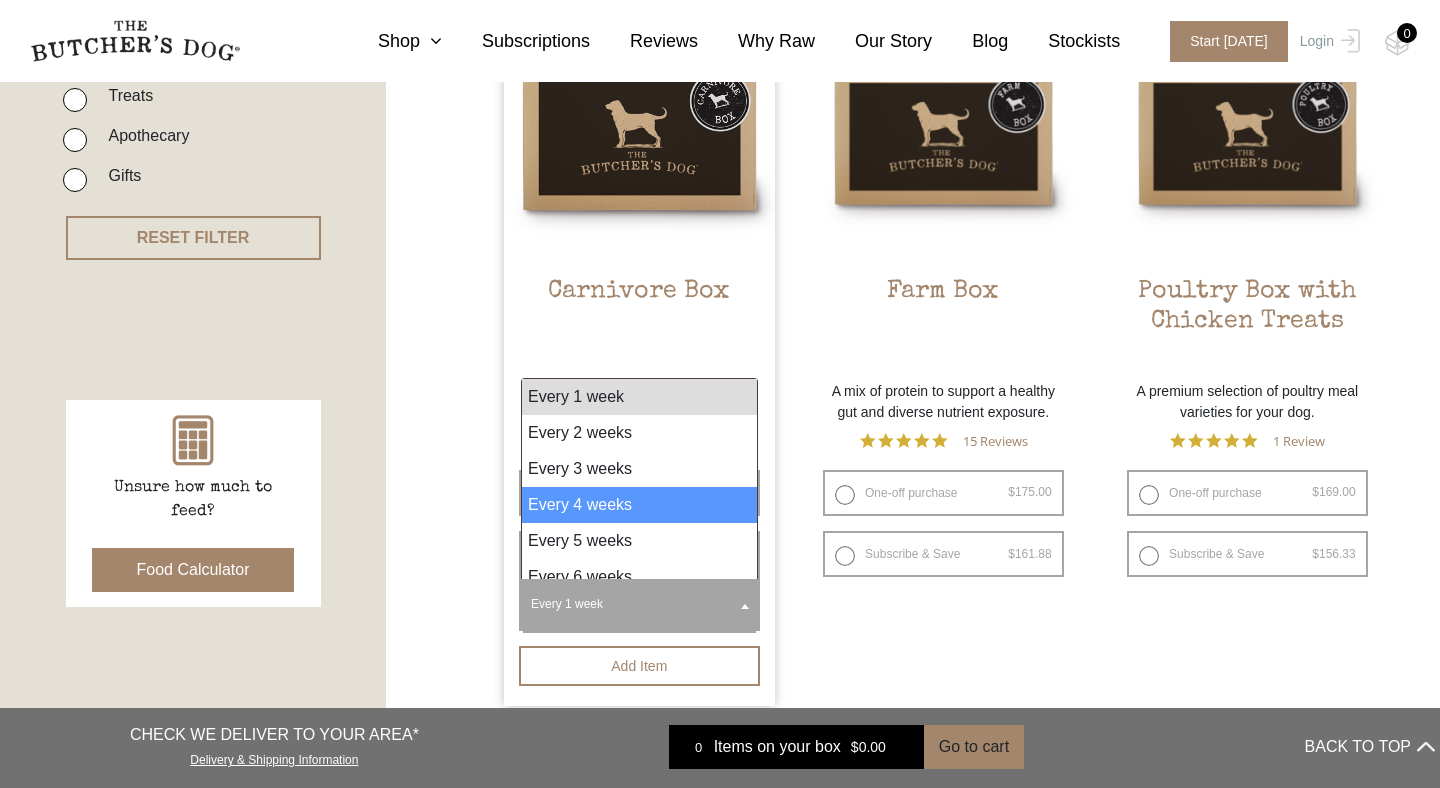 select on "4_week" 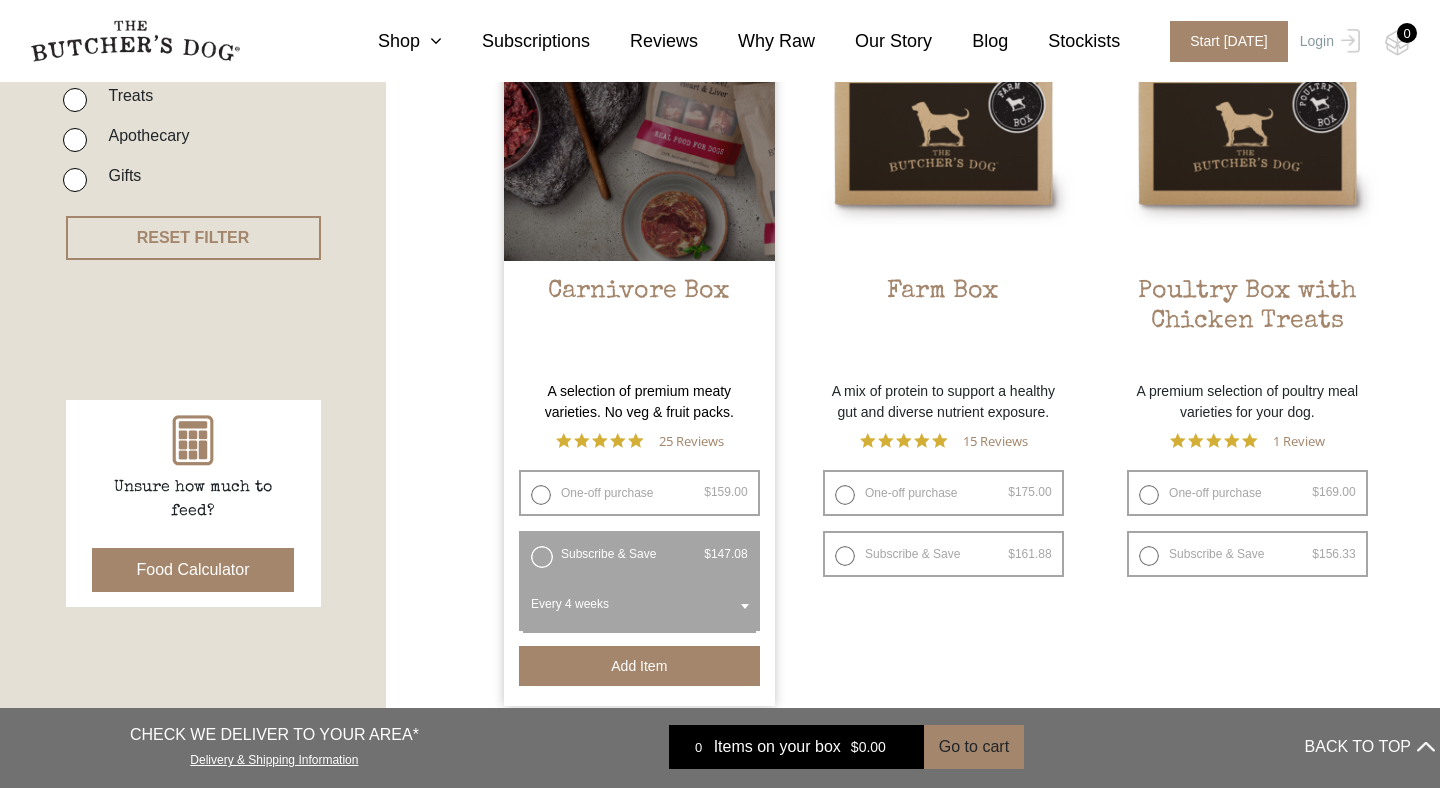 click on "Add item" at bounding box center [639, 666] 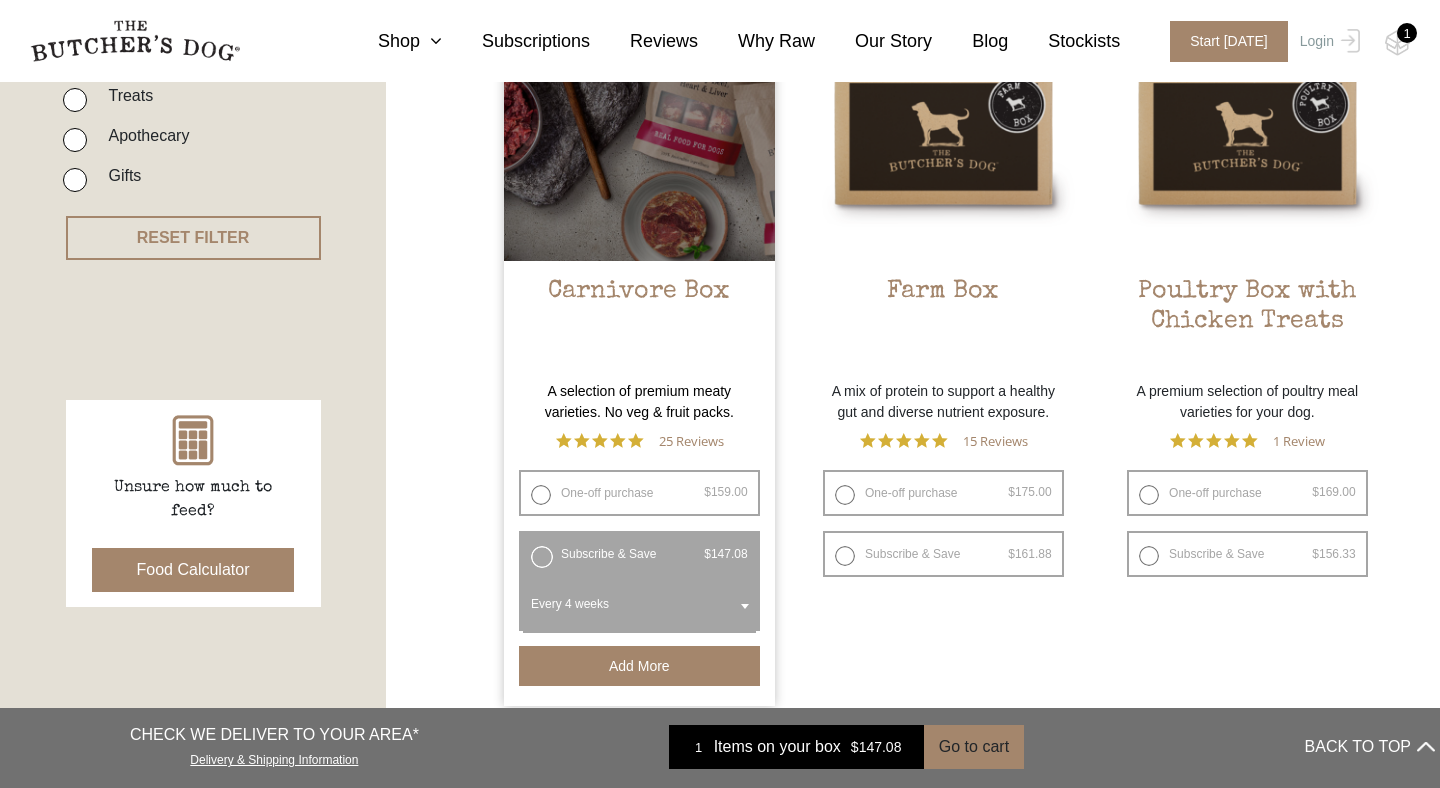 click on "Carnivore Box" at bounding box center (639, 324) 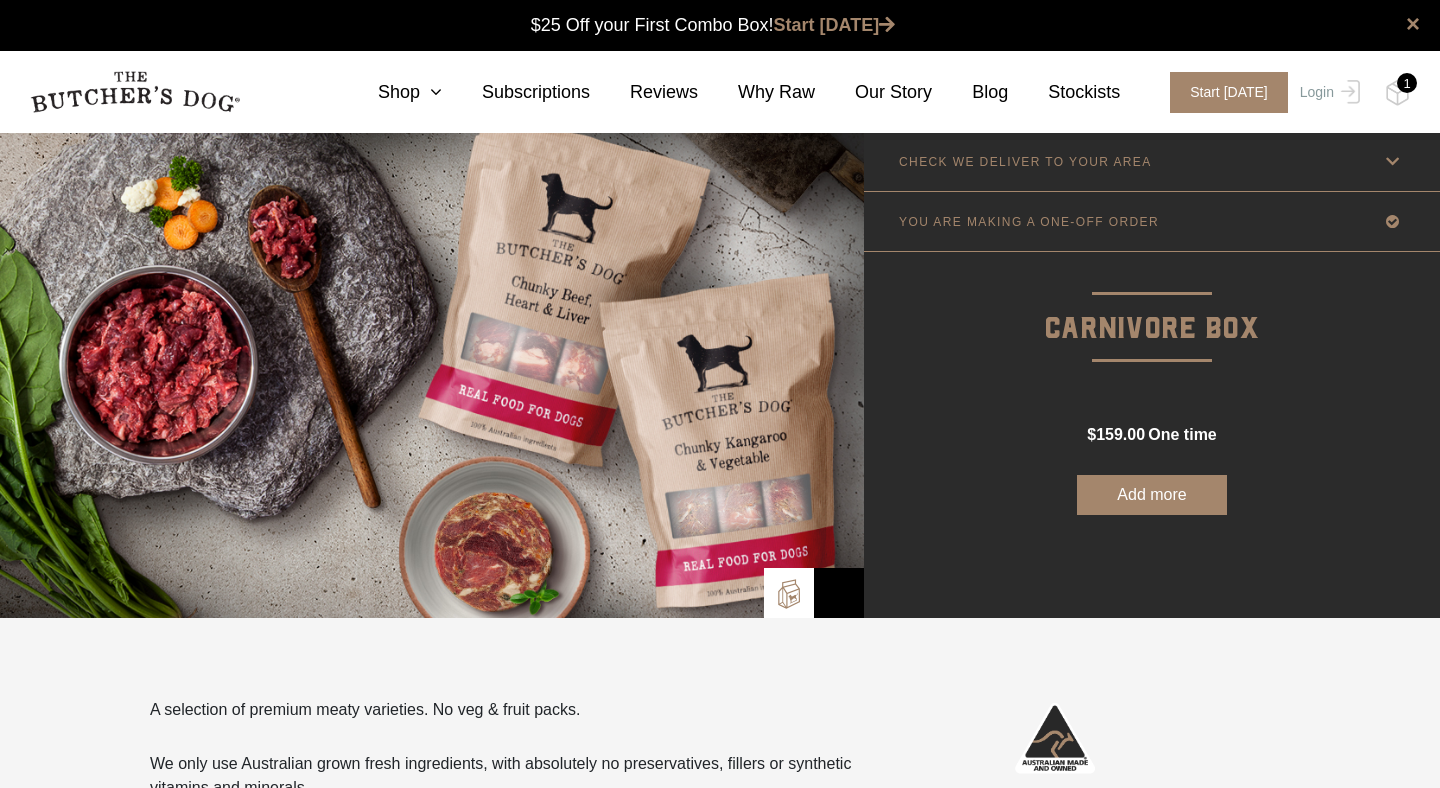 scroll, scrollTop: 0, scrollLeft: 0, axis: both 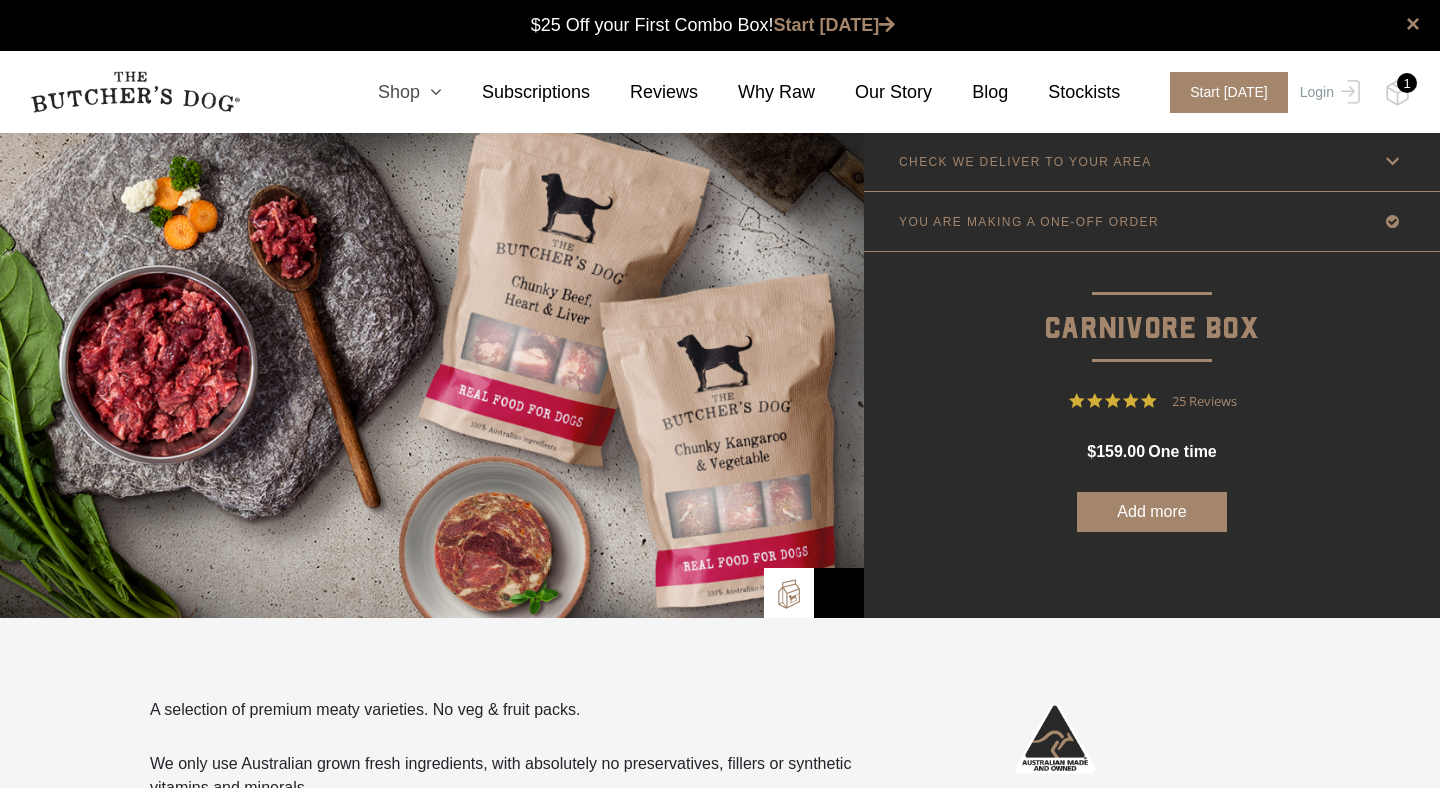 click at bounding box center (431, 92) 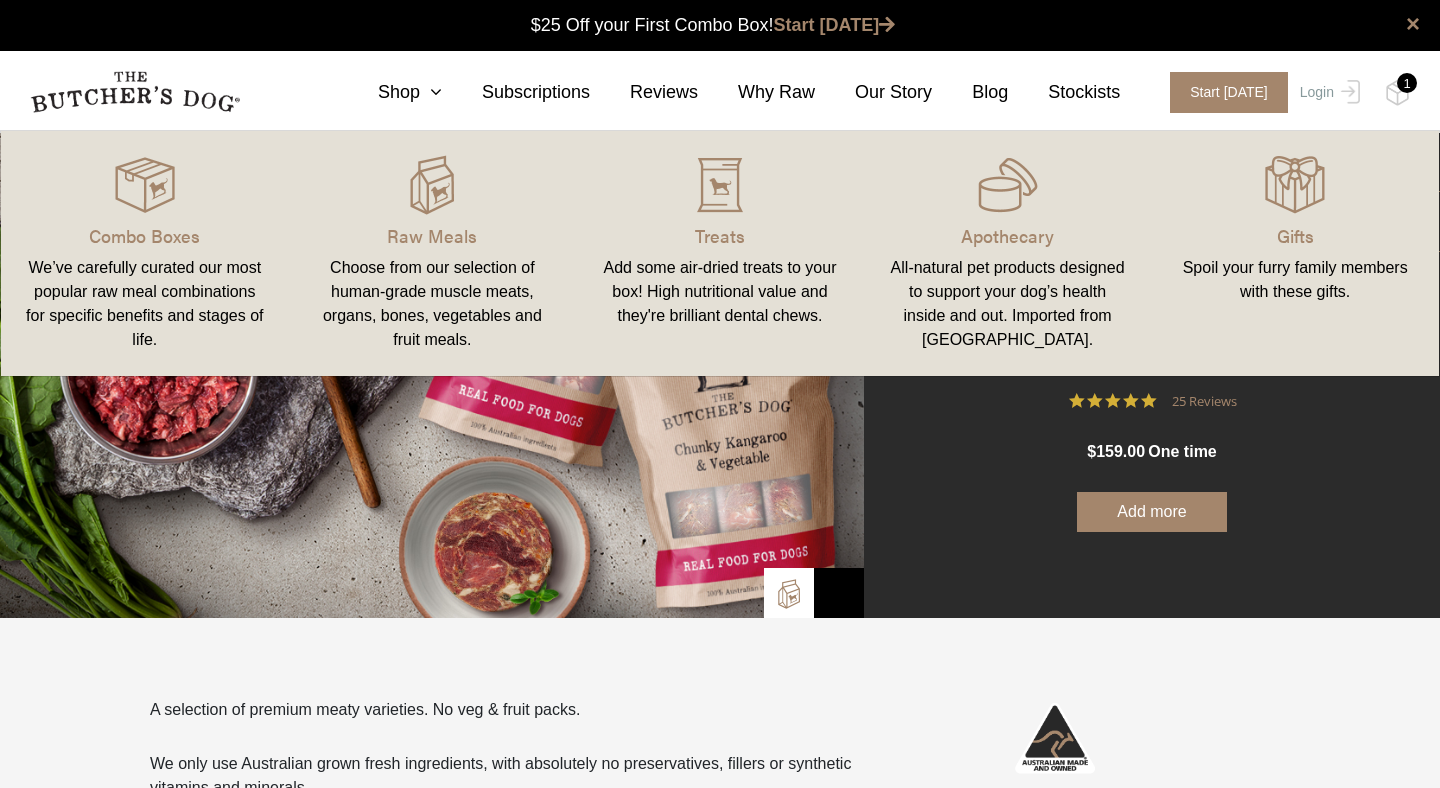 click on "Raw Meals
Choose from our selection of human-grade muscle meats,
organs, bones, vegetables and fruit meals." at bounding box center (433, 253) 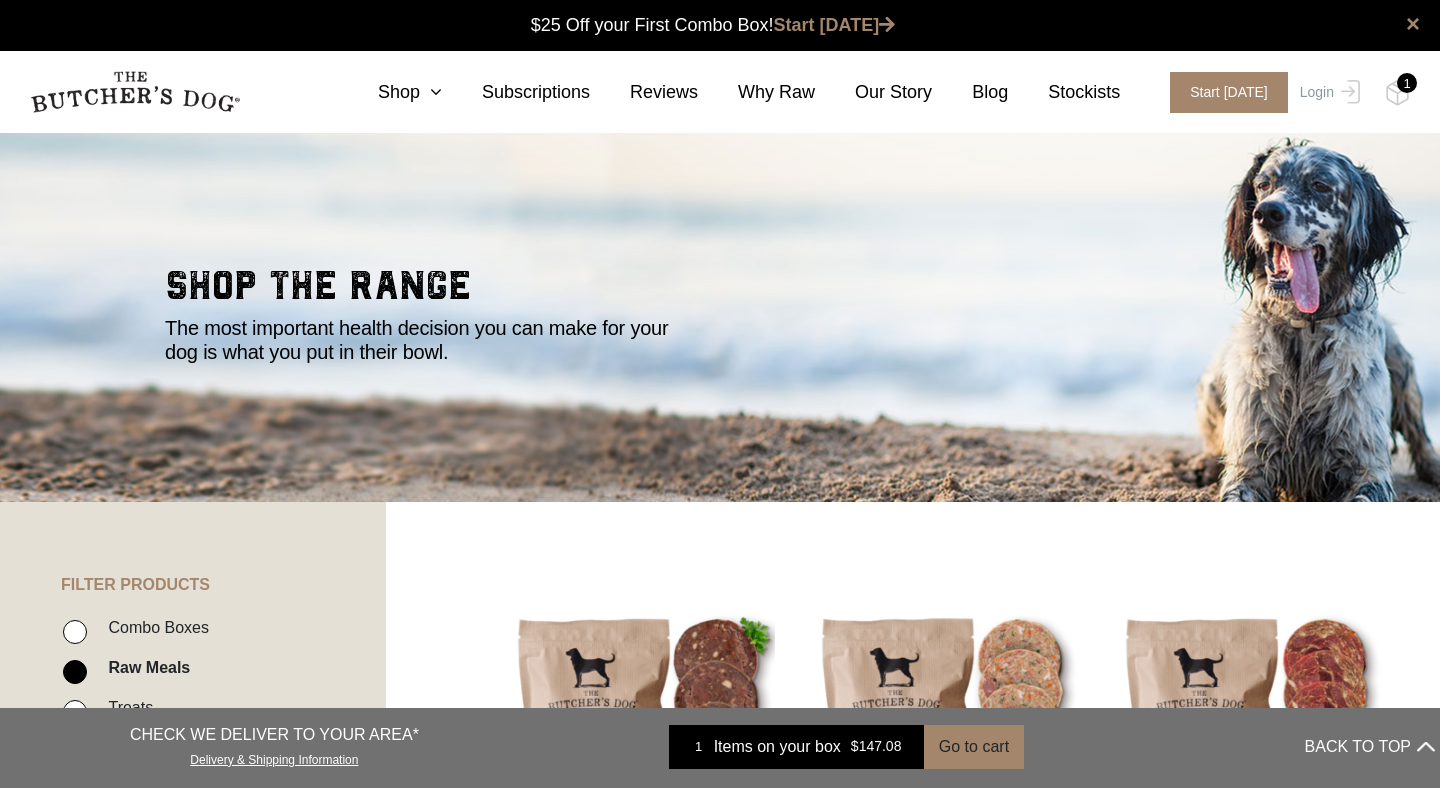 scroll, scrollTop: 0, scrollLeft: 0, axis: both 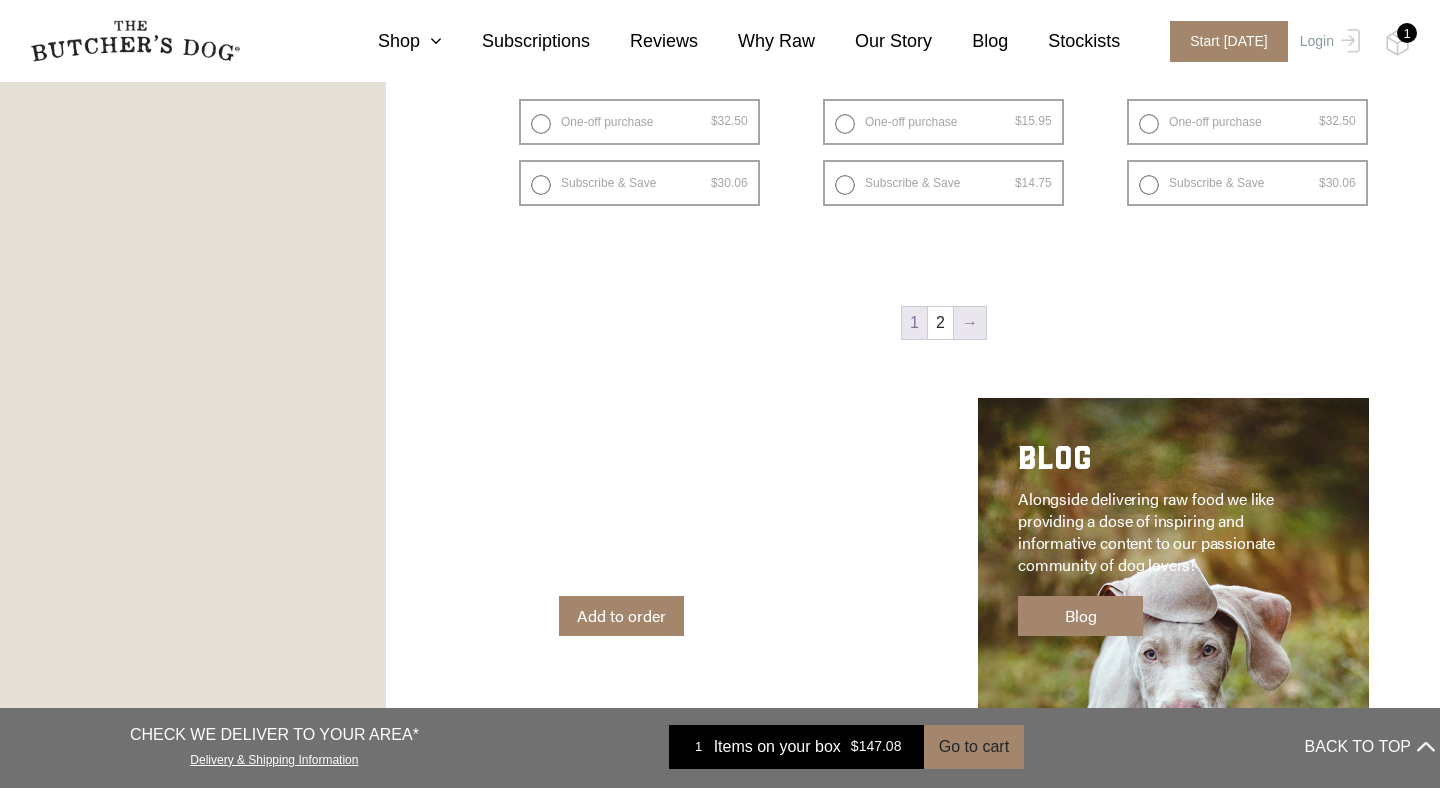 click on "→" at bounding box center [970, 323] 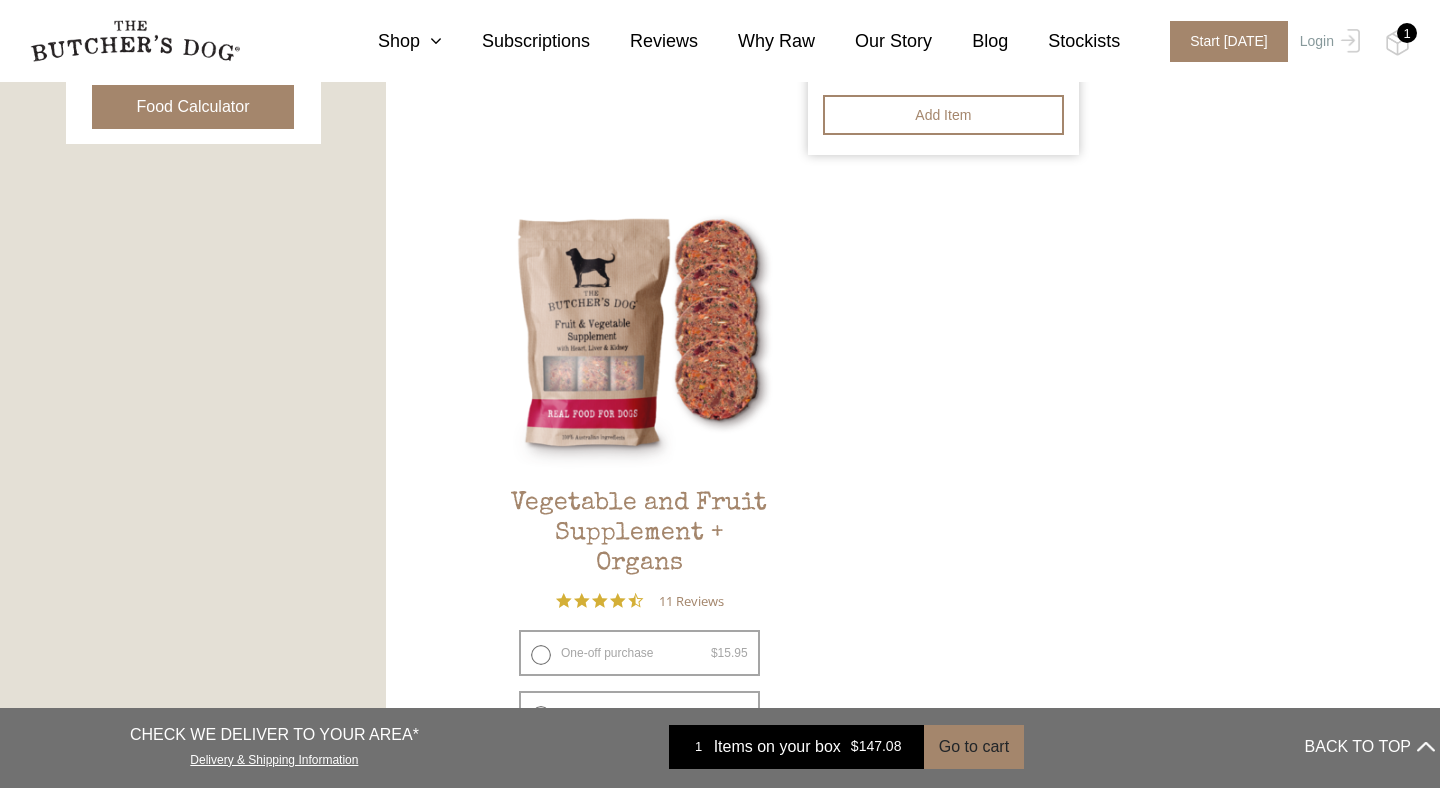 scroll, scrollTop: 1101, scrollLeft: 0, axis: vertical 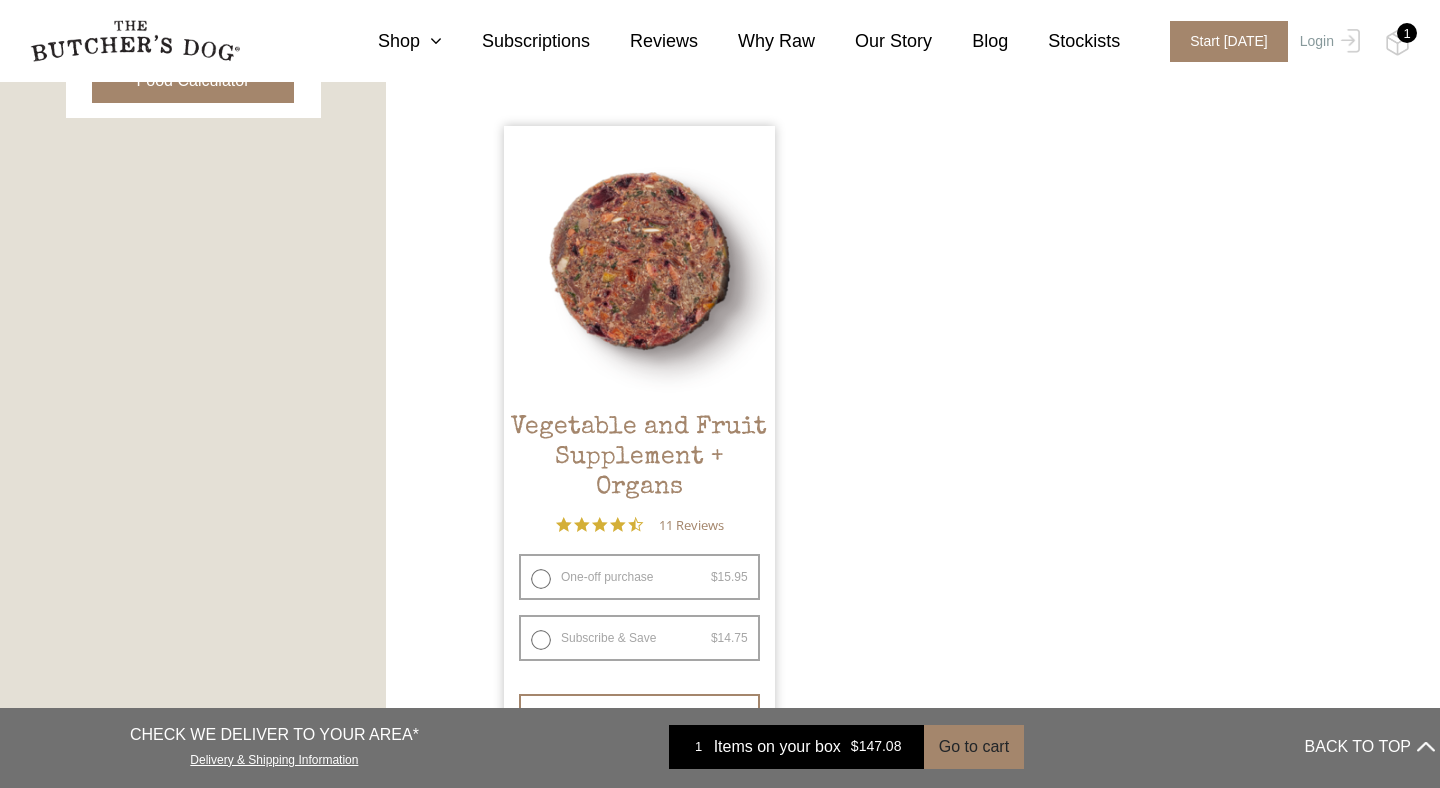 click on "Vegetable and Fruit Supplement + Organs" at bounding box center [639, 460] 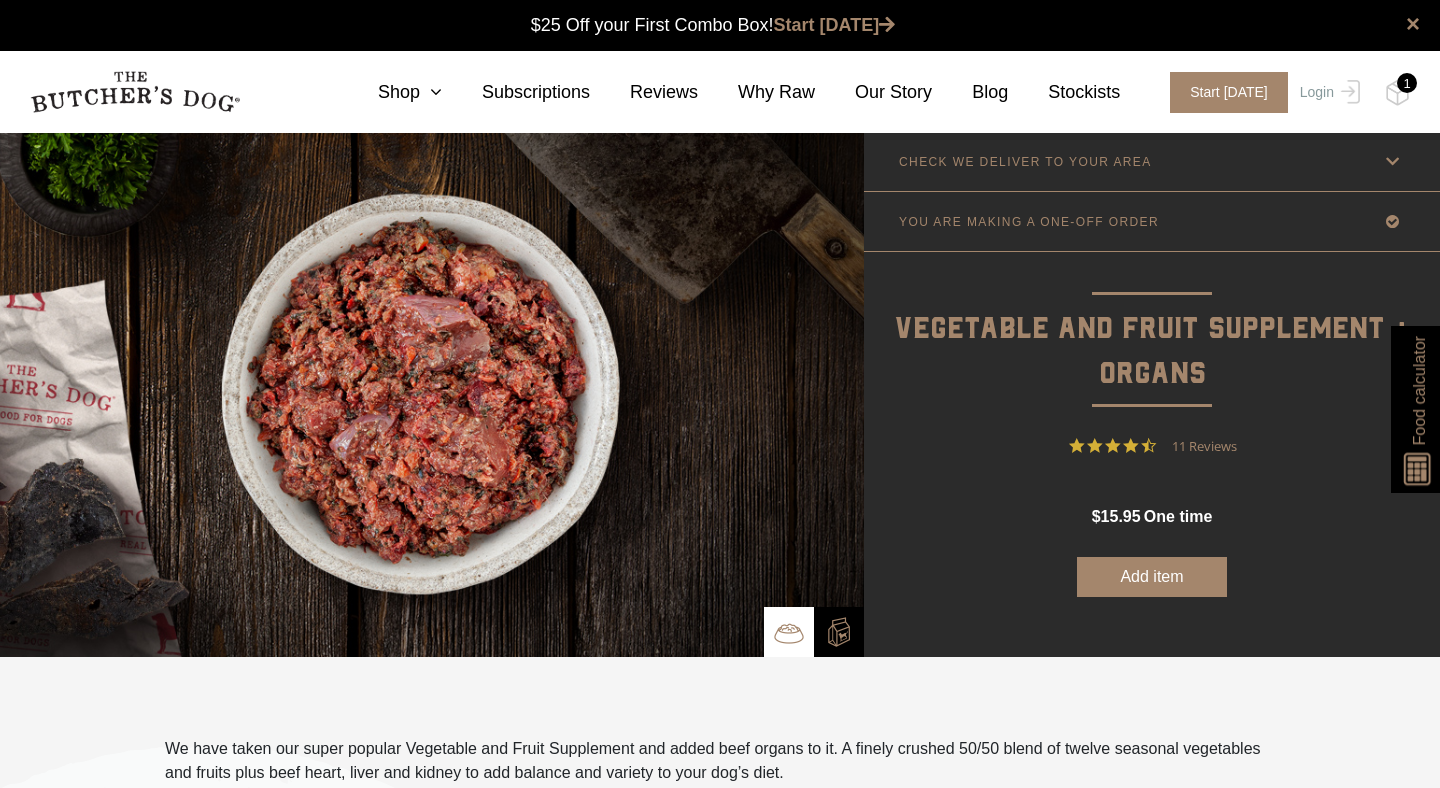 scroll, scrollTop: 0, scrollLeft: 0, axis: both 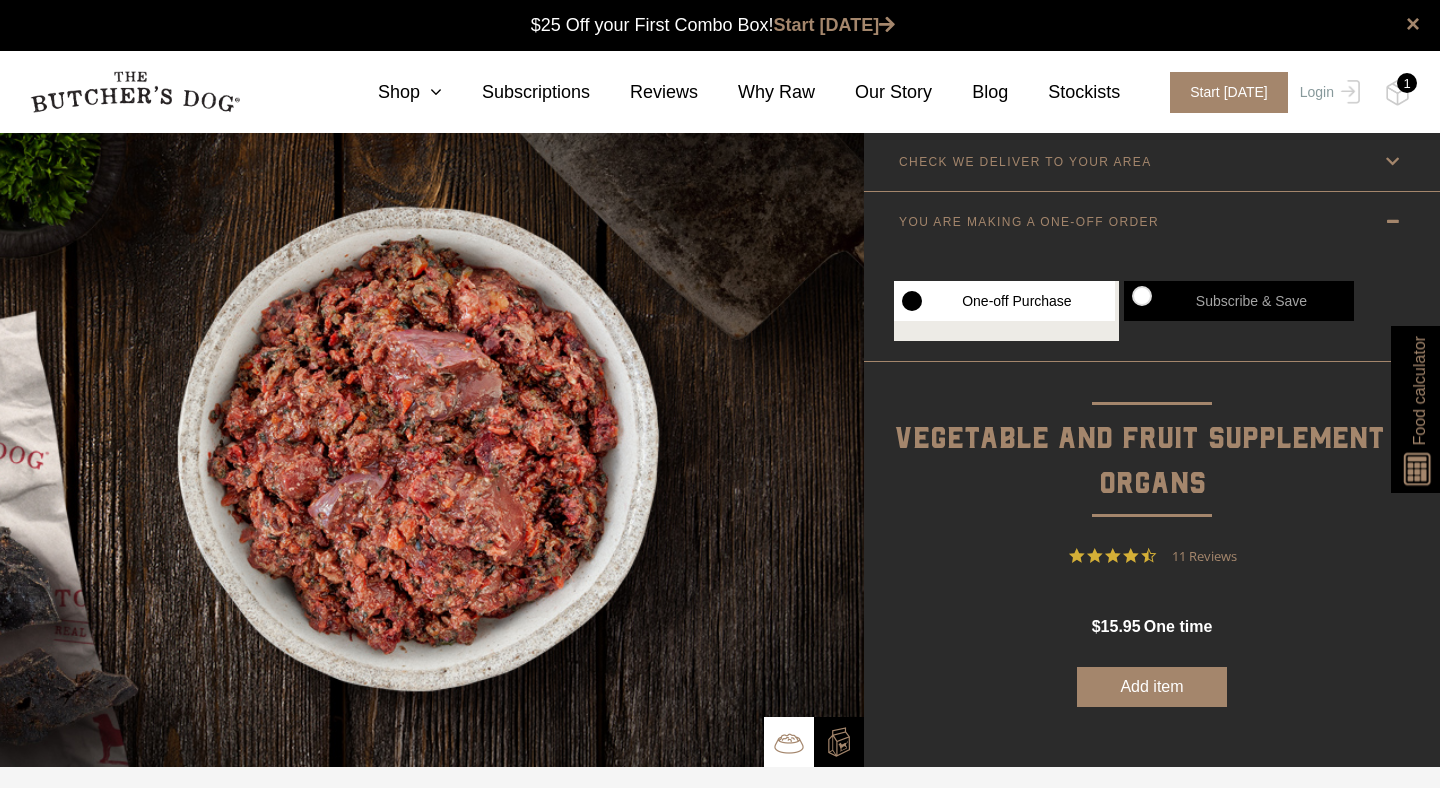 click on "Subscribe & Save" at bounding box center (1239, 301) 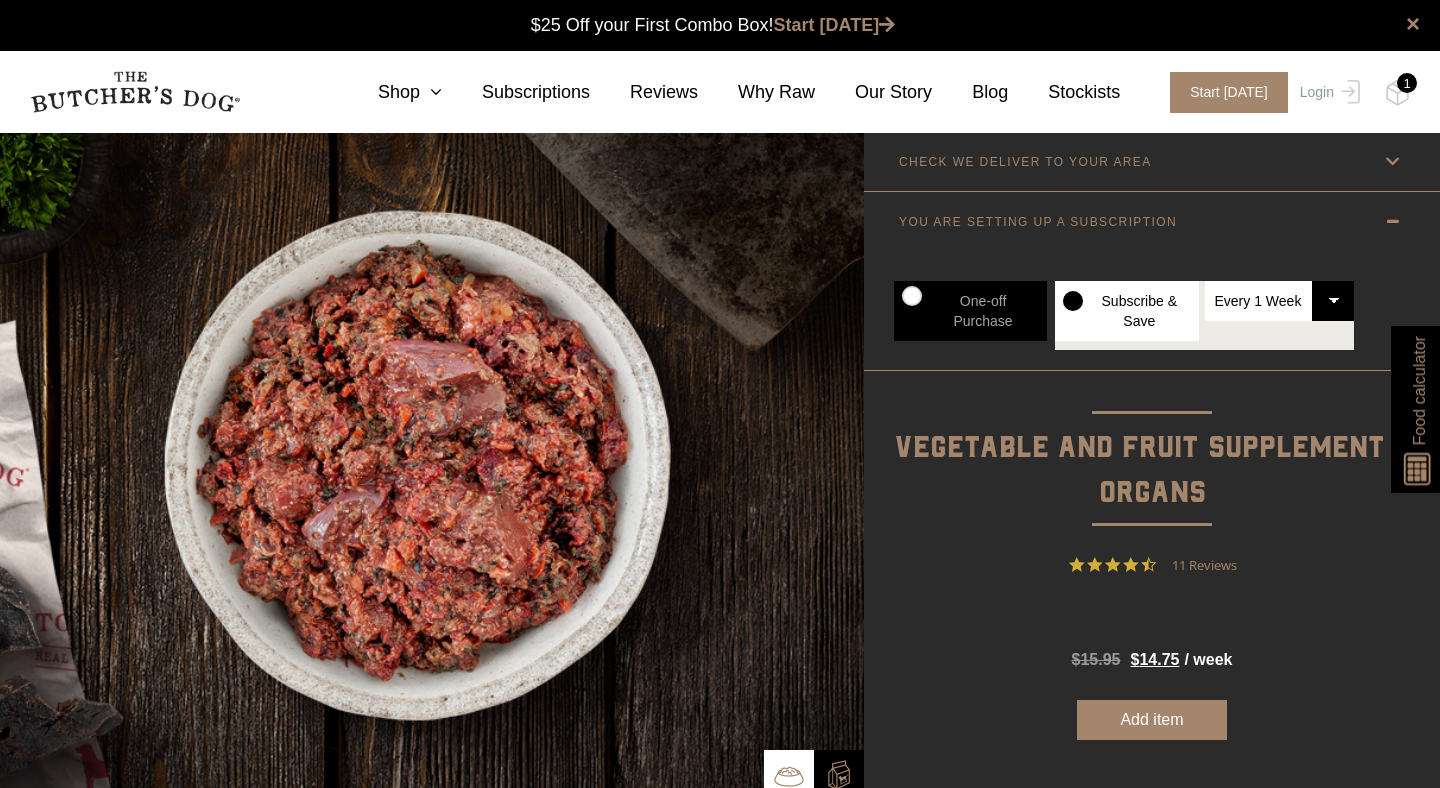 click on "Every 1 Week
Every 2 Weeks
Every 3 Weeks
Every 4 Weeks
Every 5 Weeks
Every 6 Weeks" at bounding box center (1280, 301) 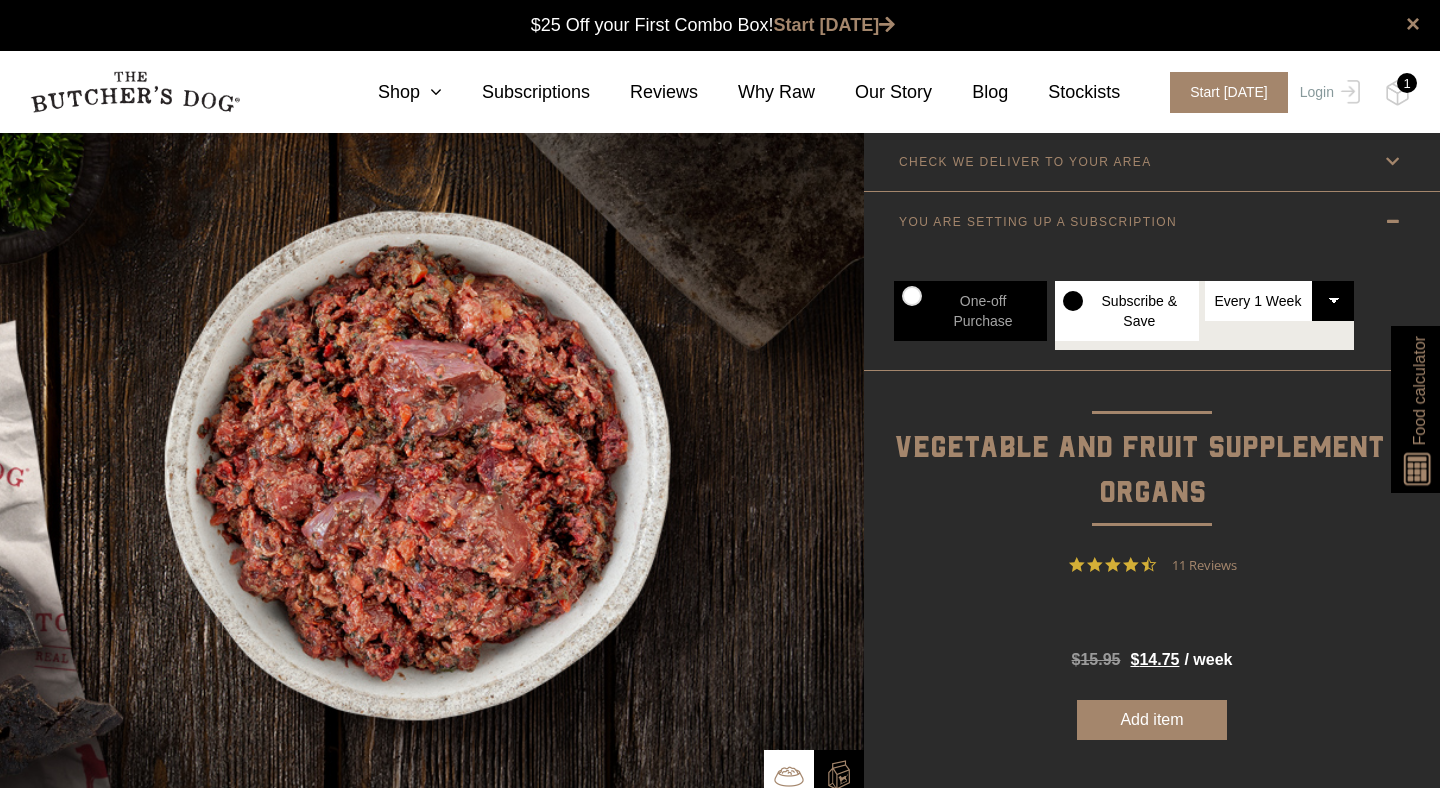 select on "4_week" 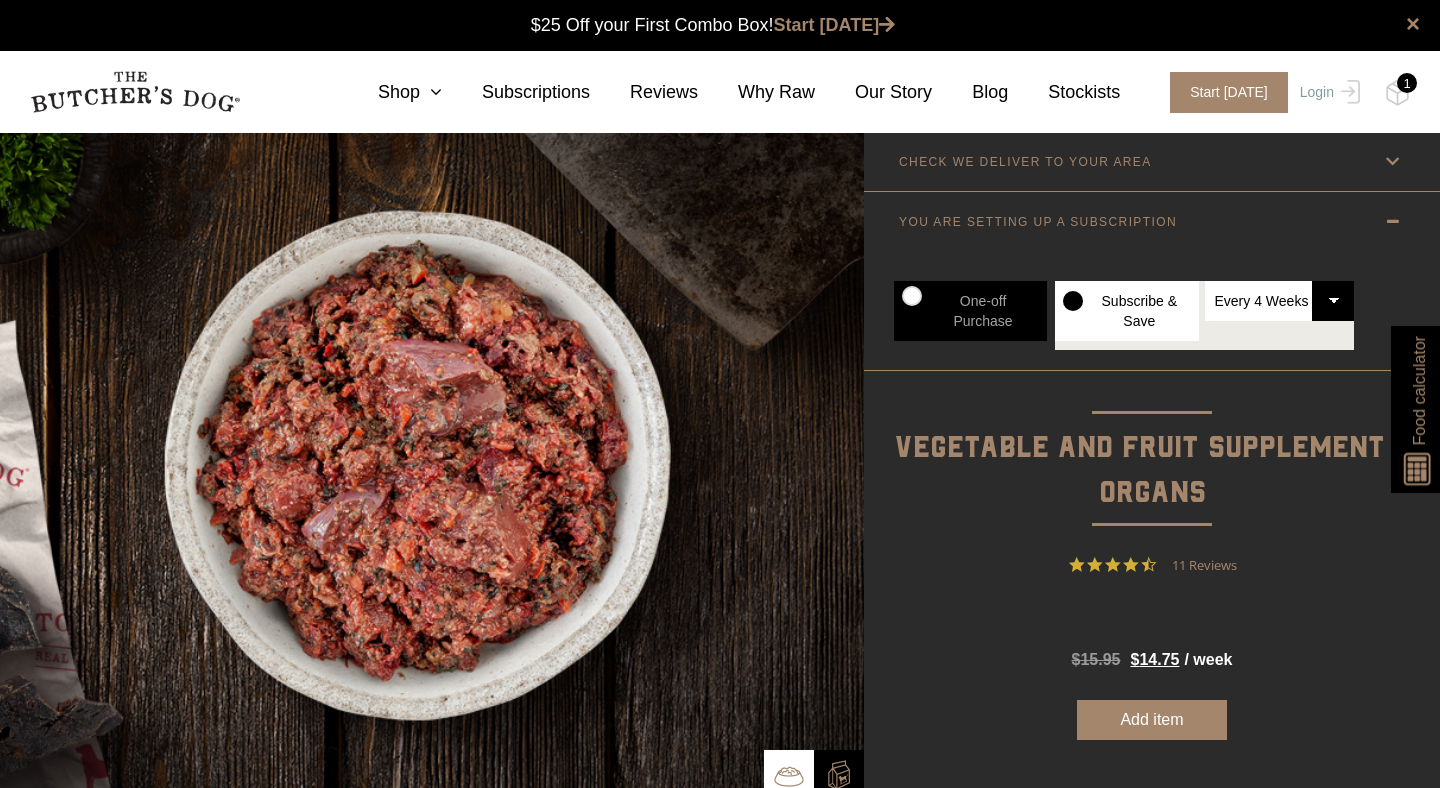 radio on "true" 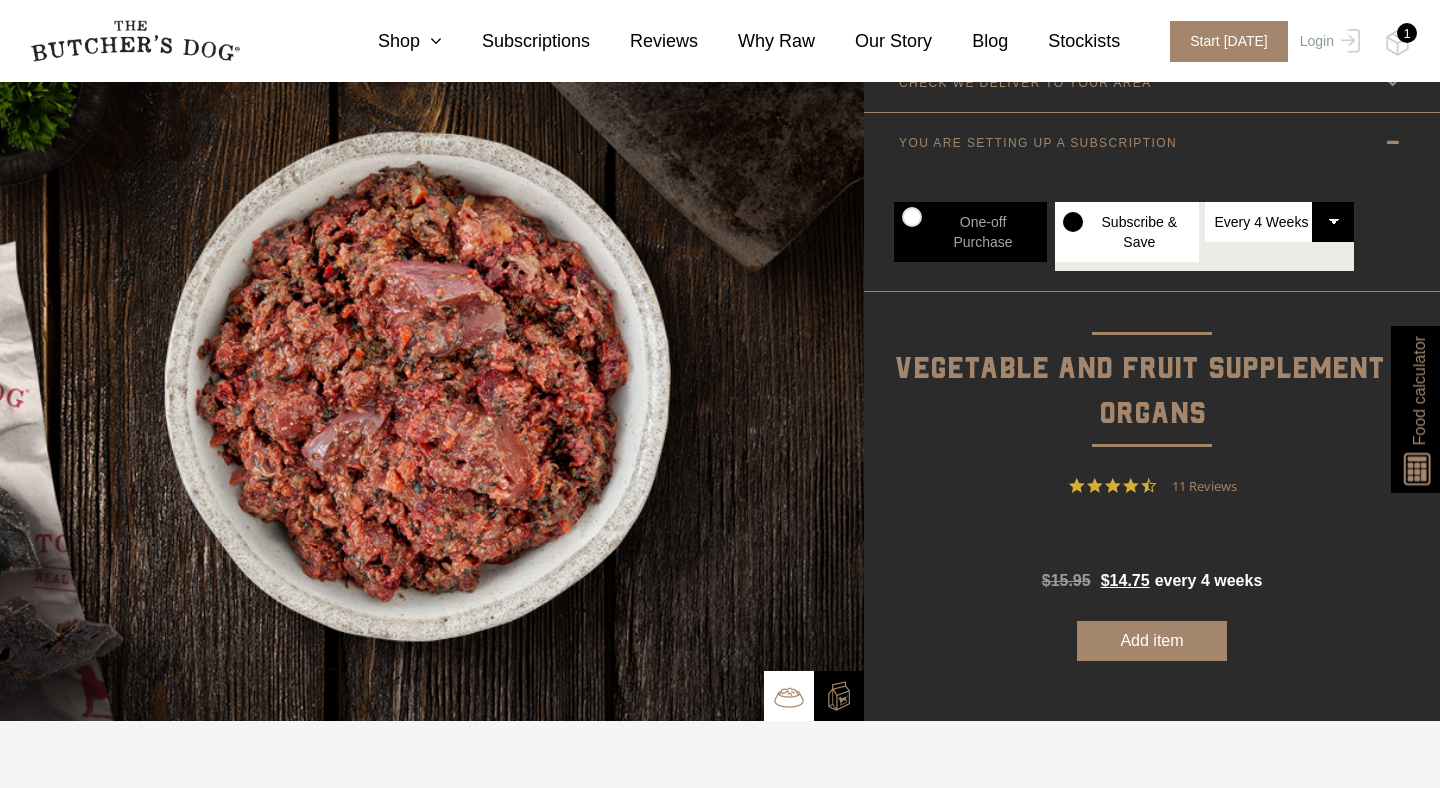 scroll, scrollTop: 107, scrollLeft: 0, axis: vertical 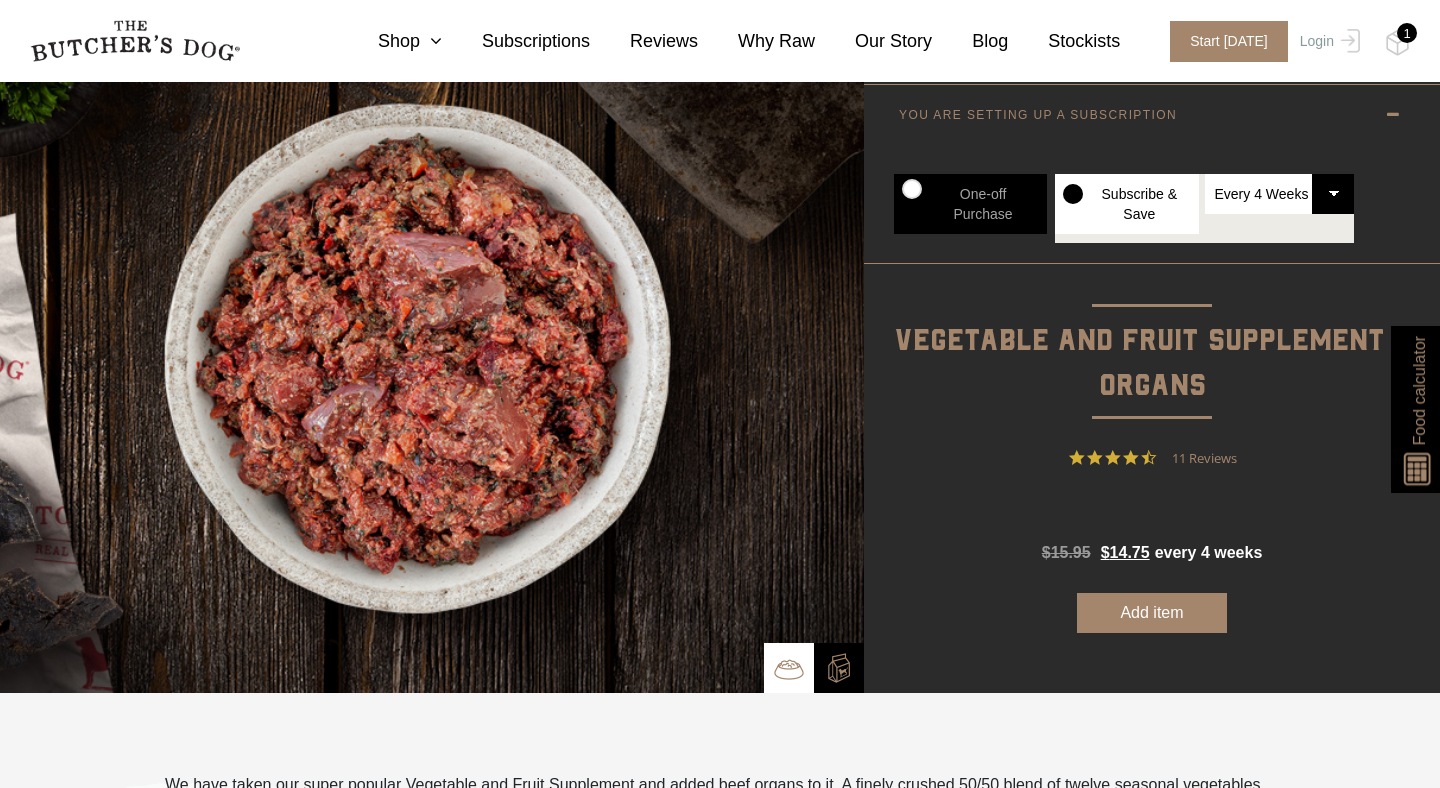 click on "Add item" at bounding box center (1152, 613) 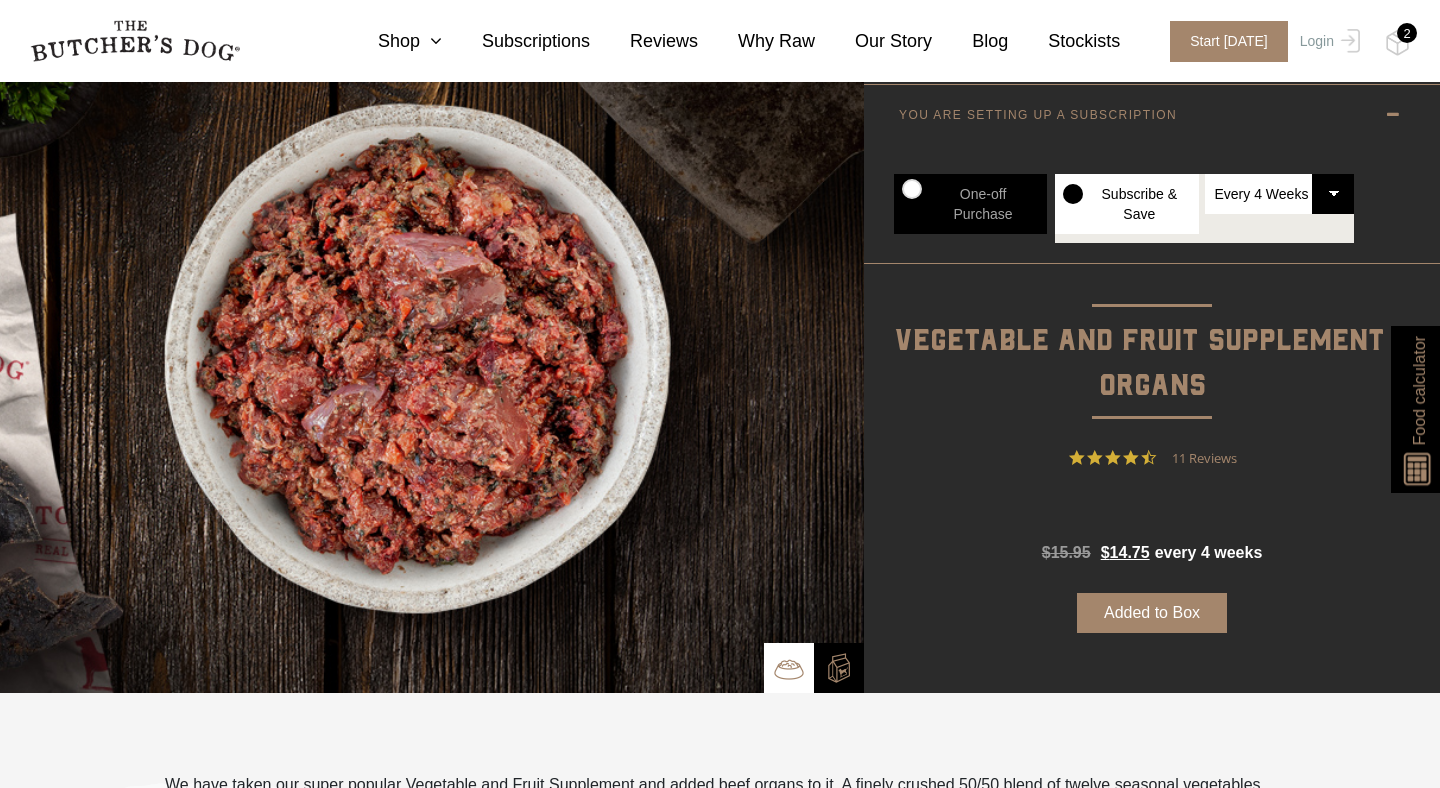 click on "Added to Box" at bounding box center [1152, 613] 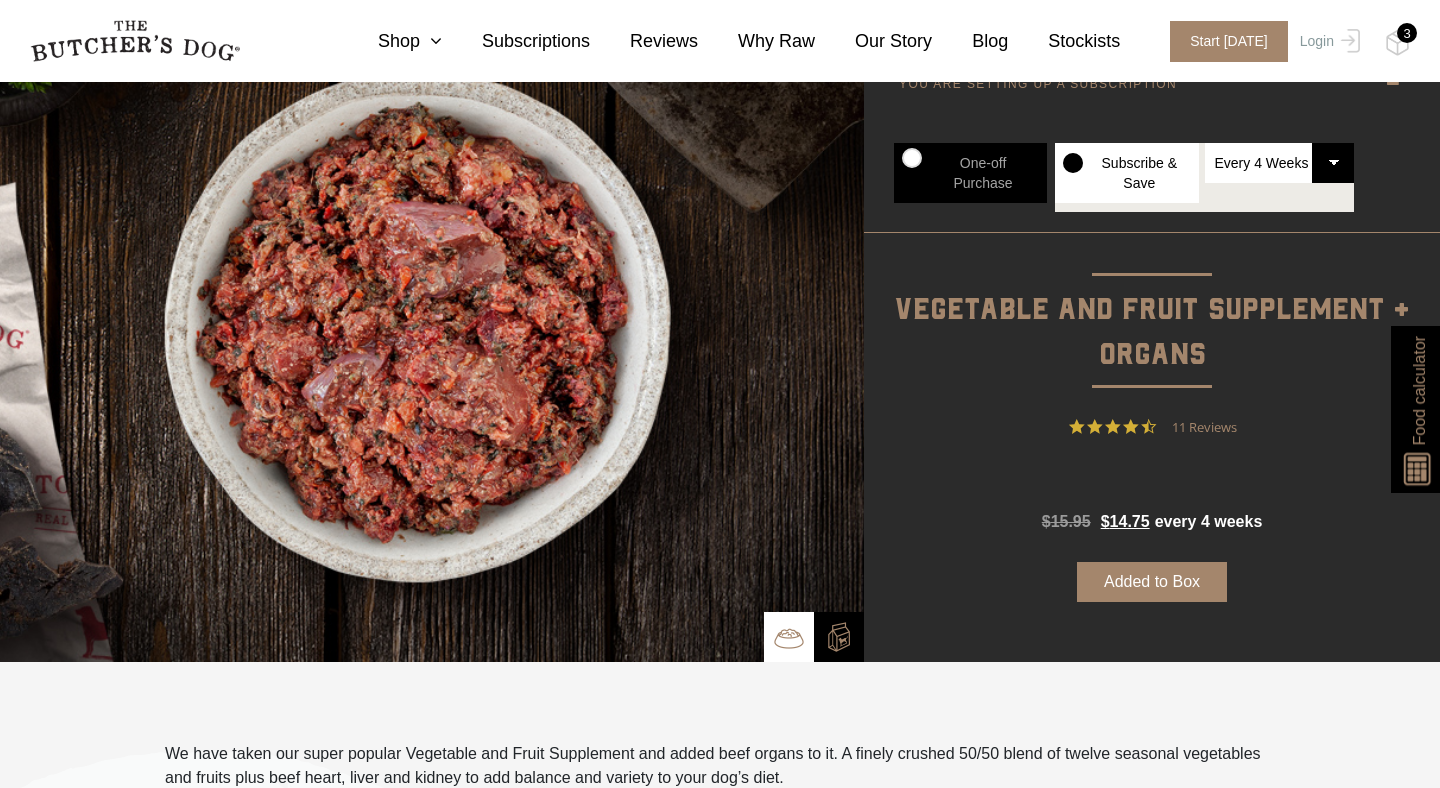 scroll, scrollTop: 0, scrollLeft: 0, axis: both 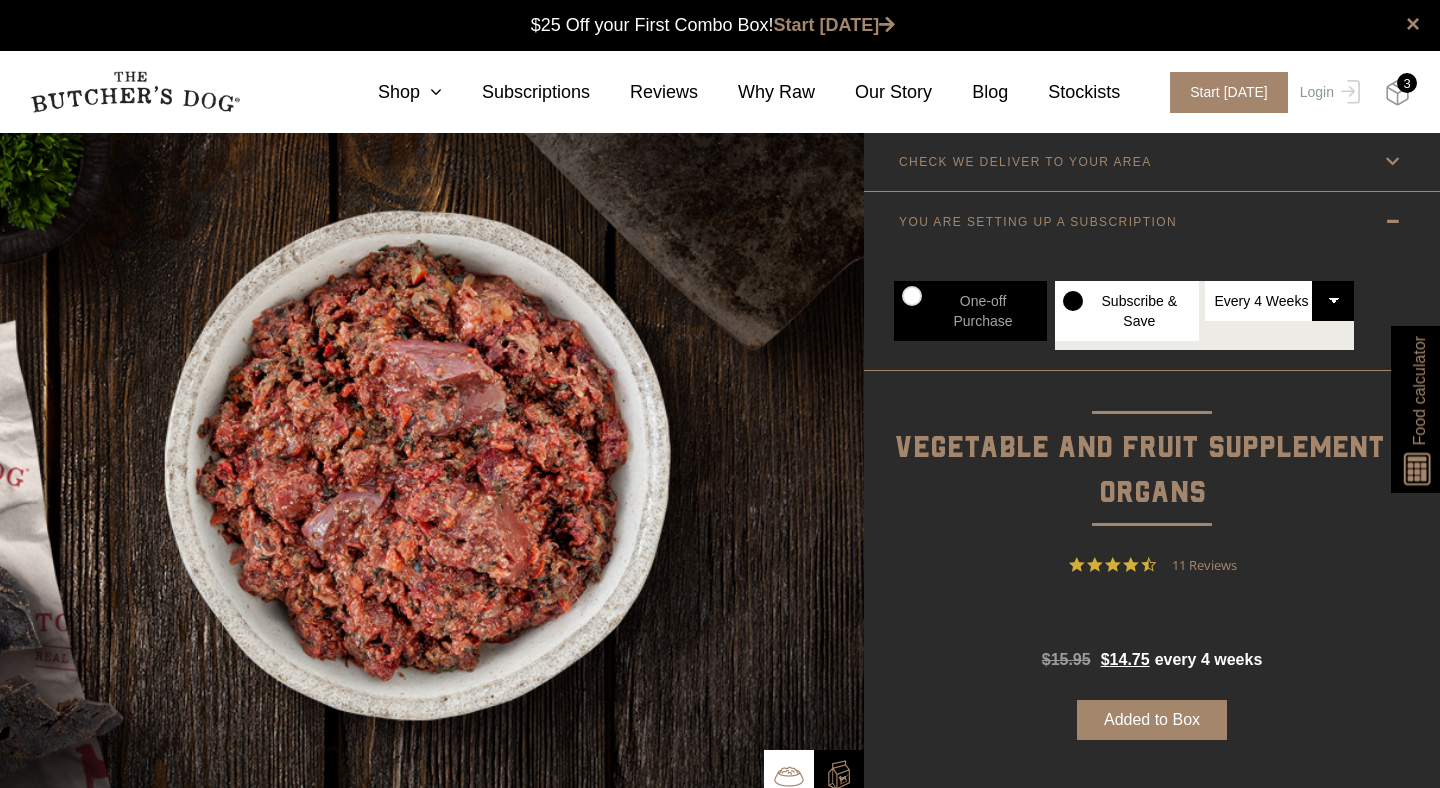 click at bounding box center (1397, 93) 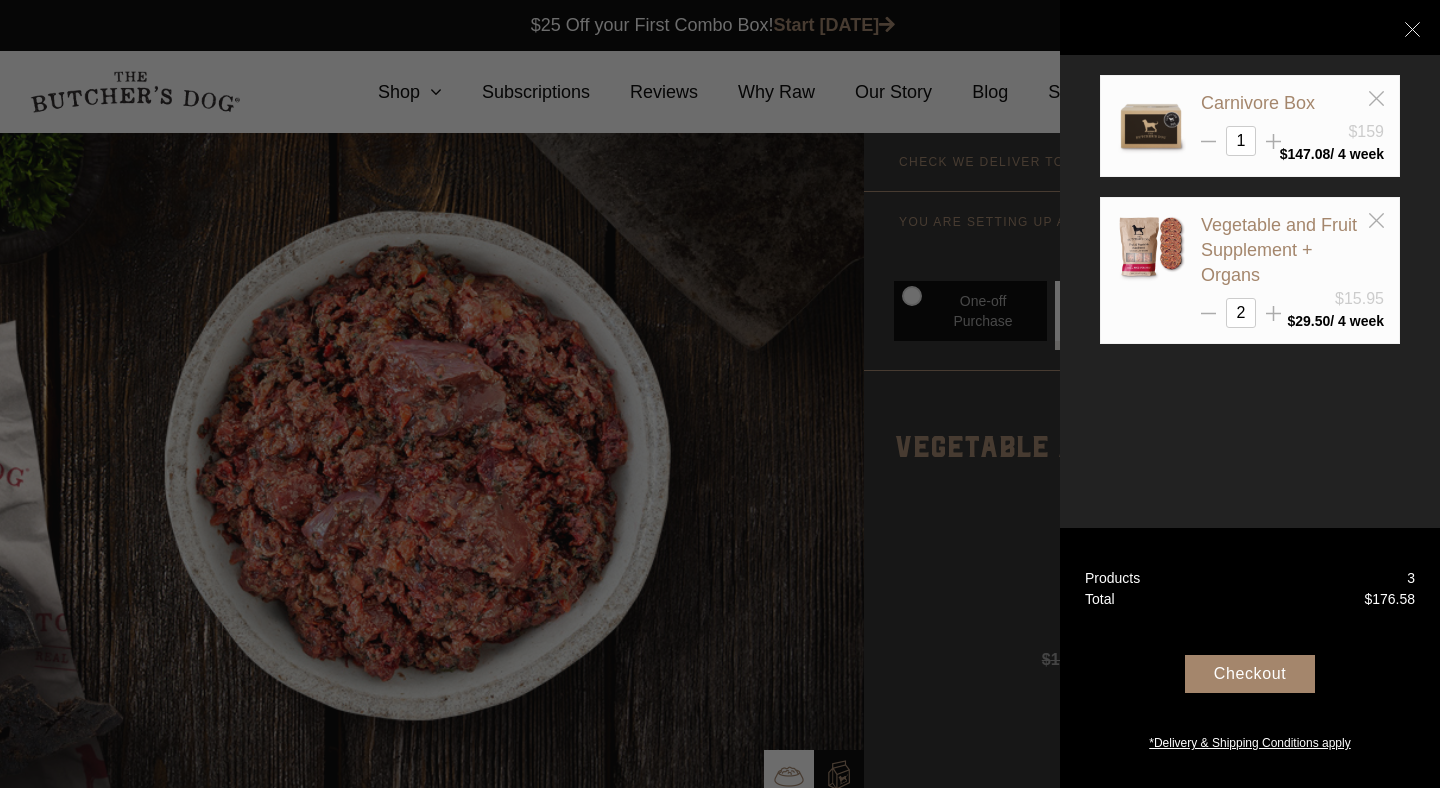 scroll, scrollTop: 16, scrollLeft: 0, axis: vertical 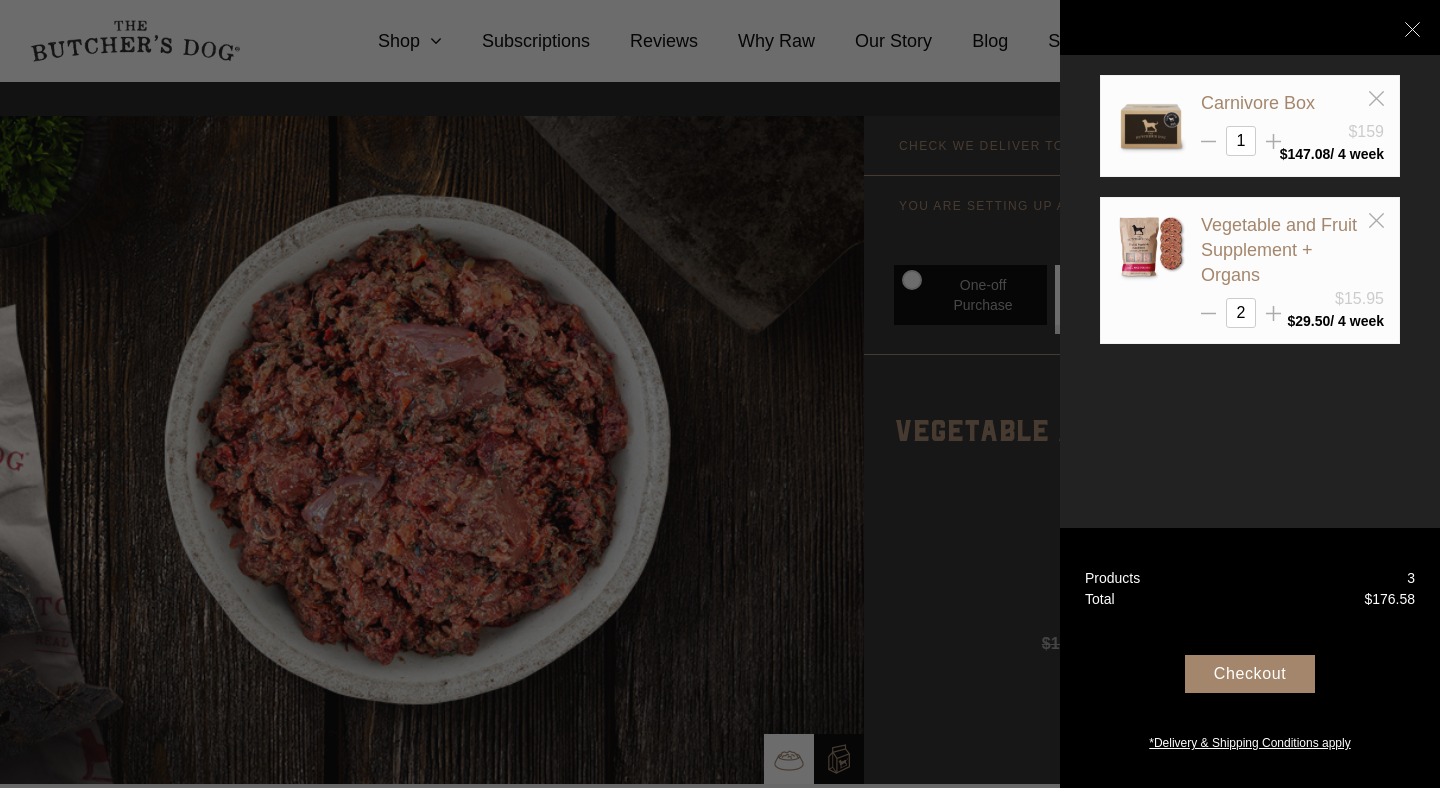 click at bounding box center [720, 394] 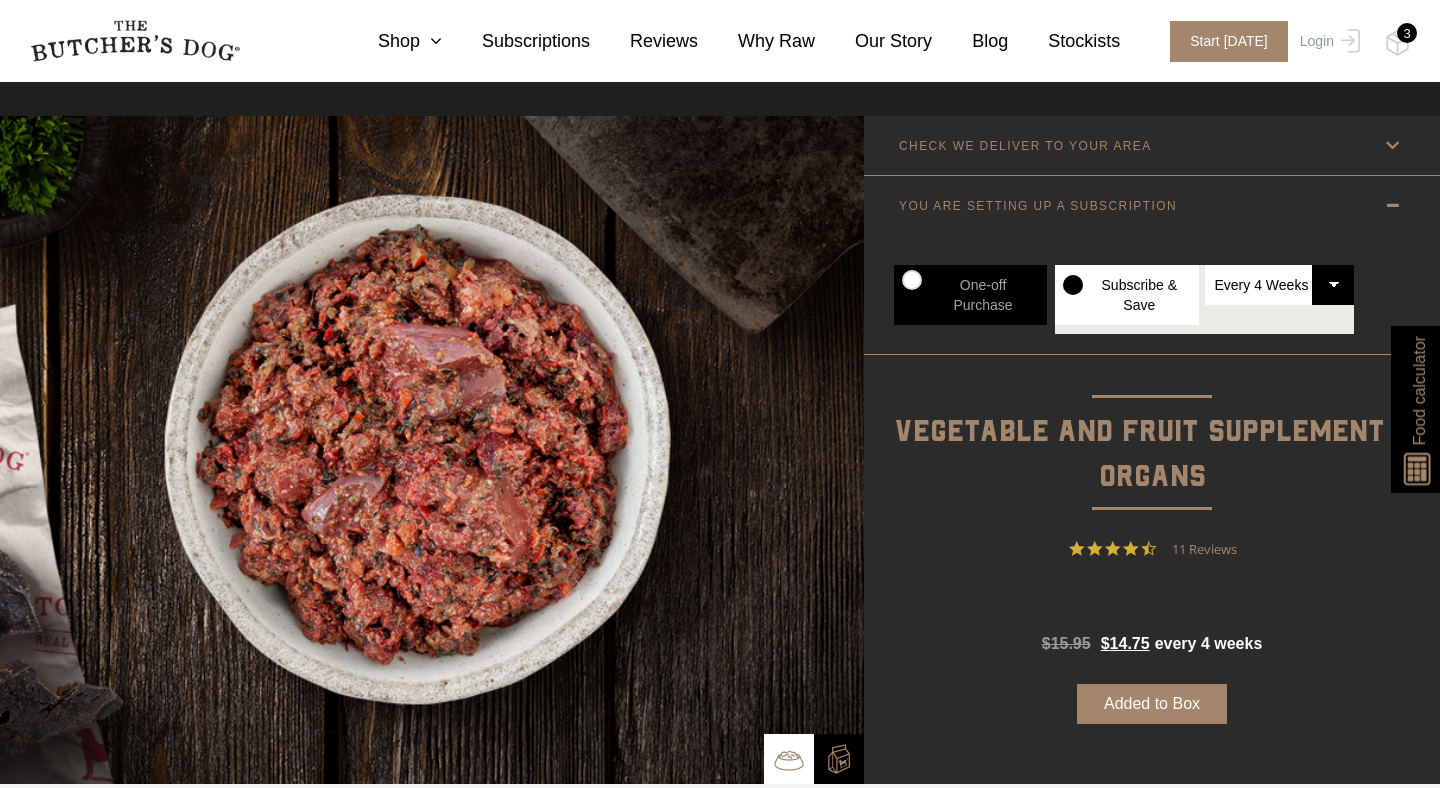 scroll, scrollTop: 0, scrollLeft: 0, axis: both 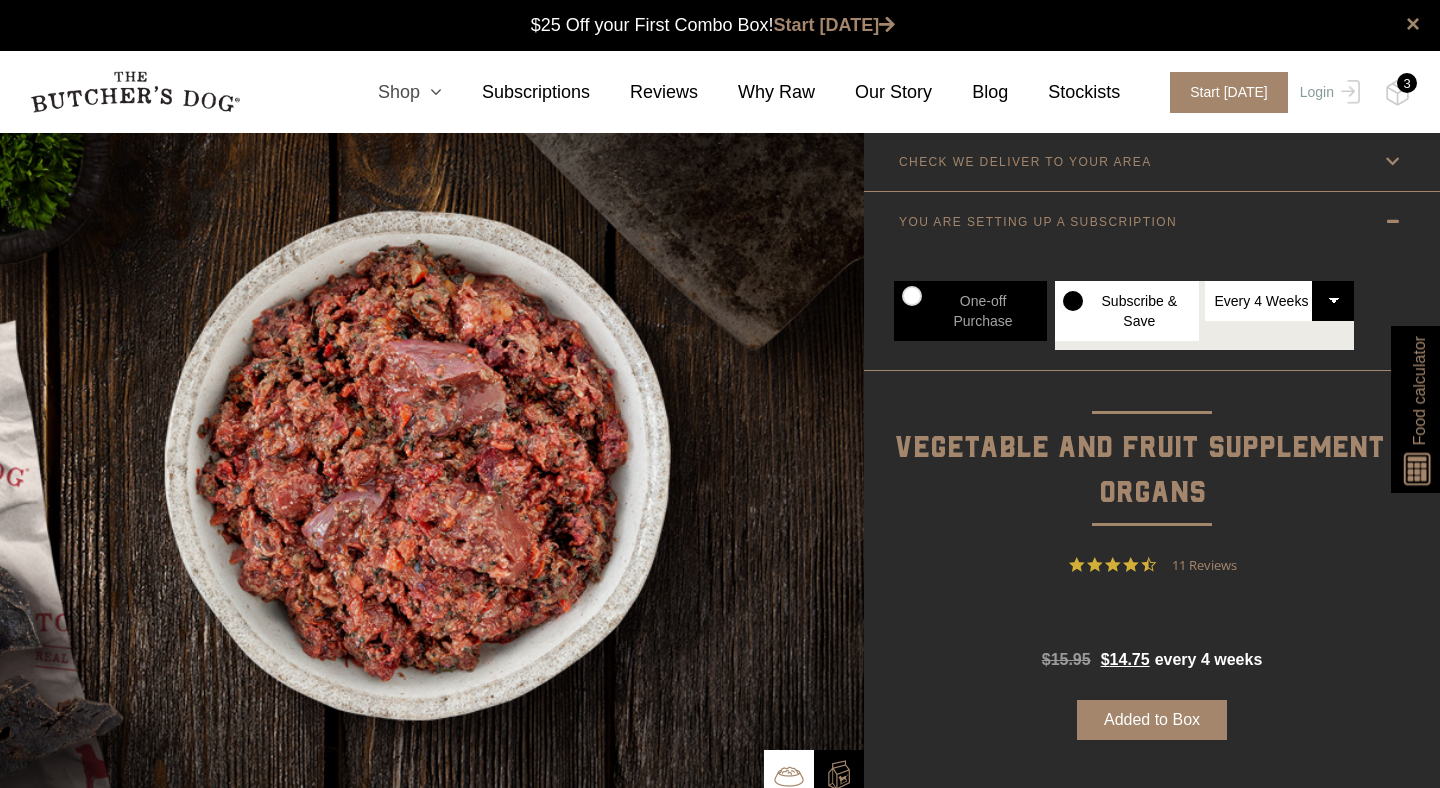 click on "Shop" at bounding box center [390, 92] 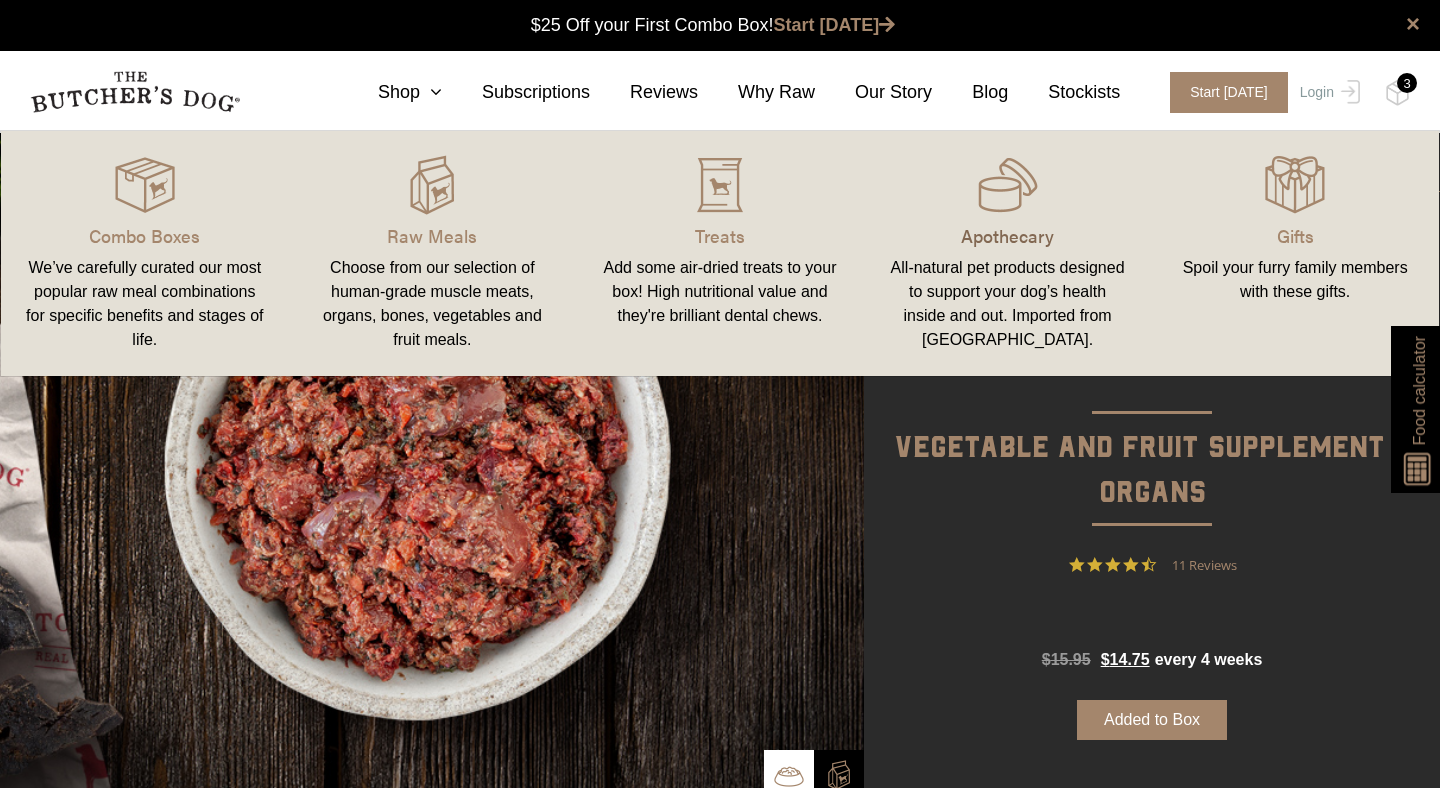 click on "Apothecary" at bounding box center (1008, 235) 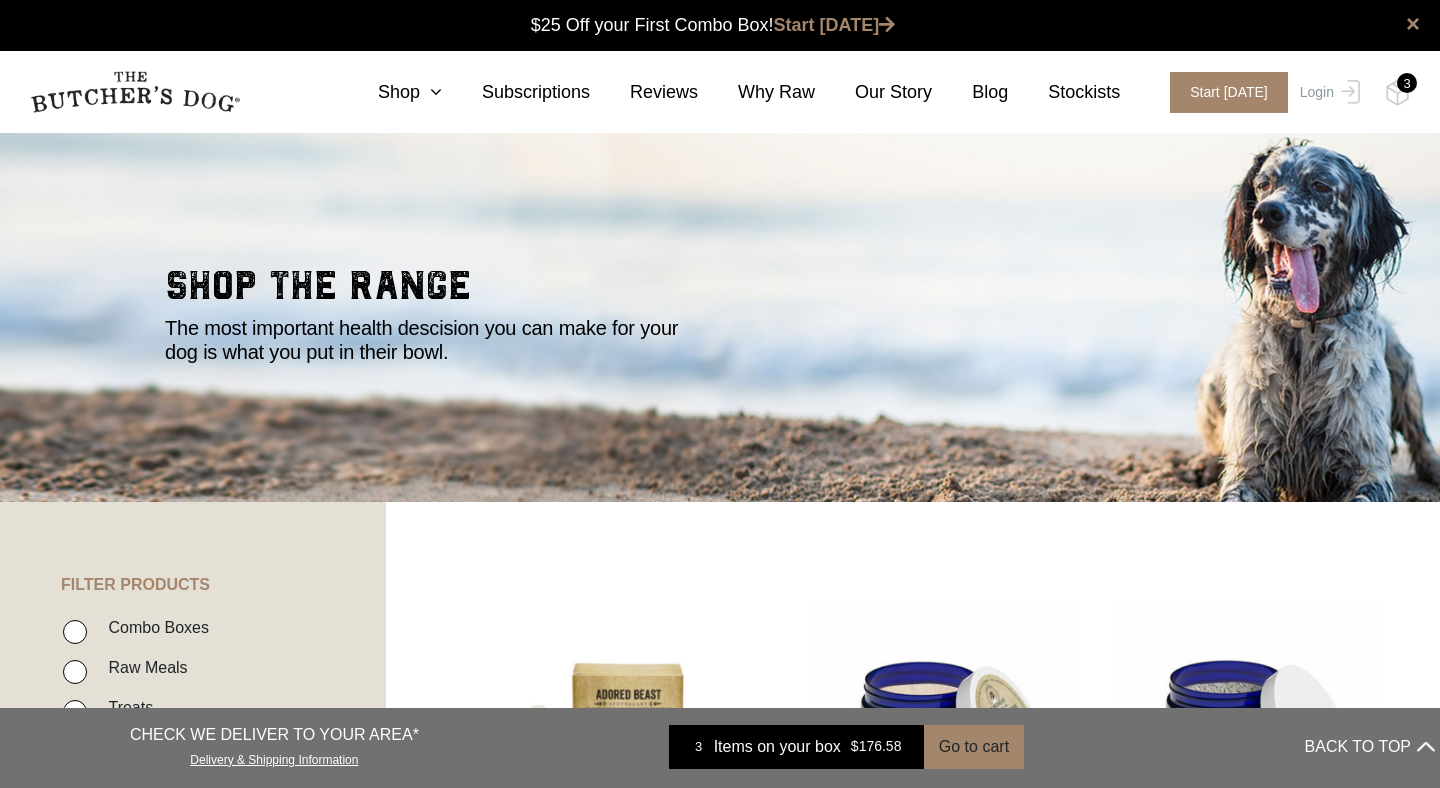 scroll, scrollTop: 0, scrollLeft: 0, axis: both 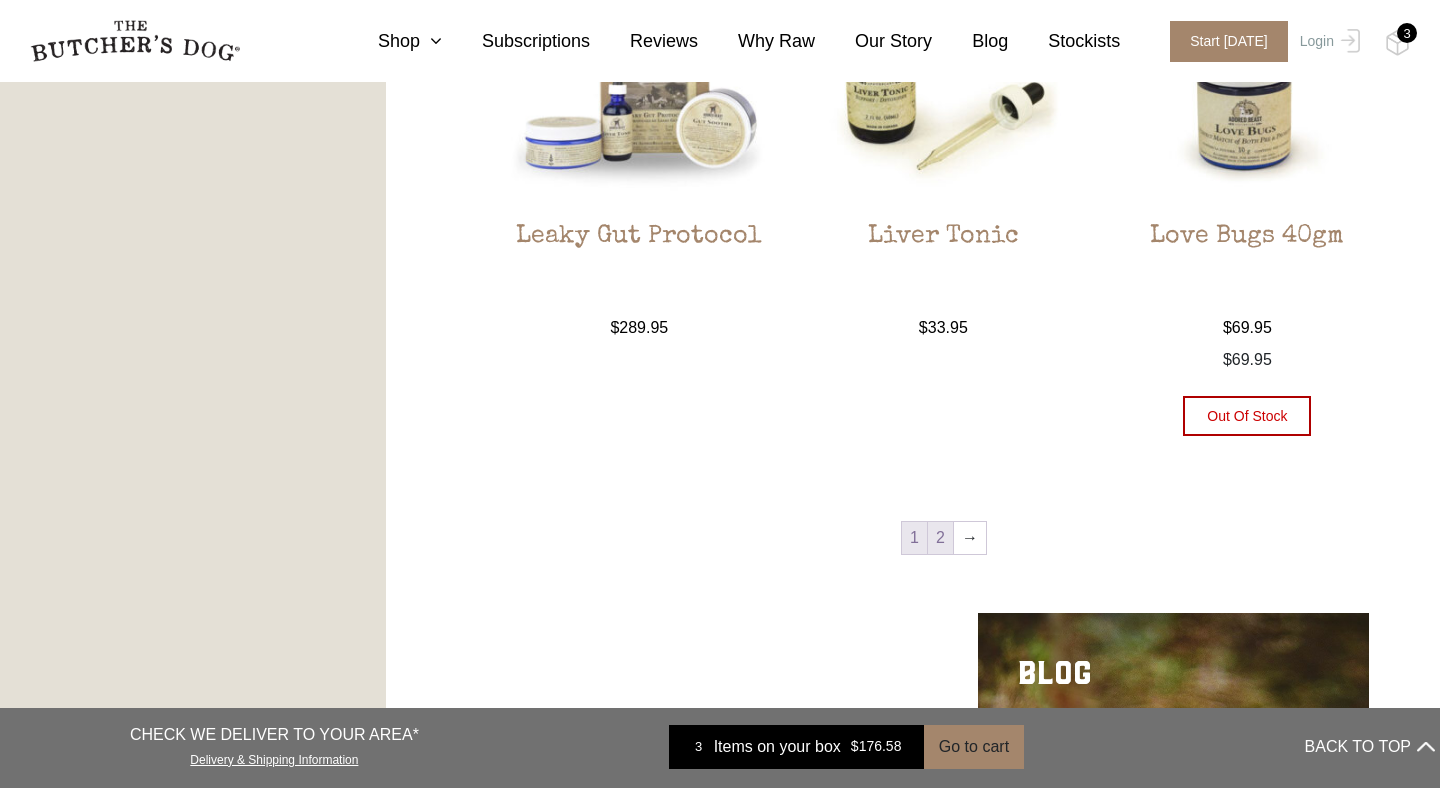 click on "2" at bounding box center (940, 538) 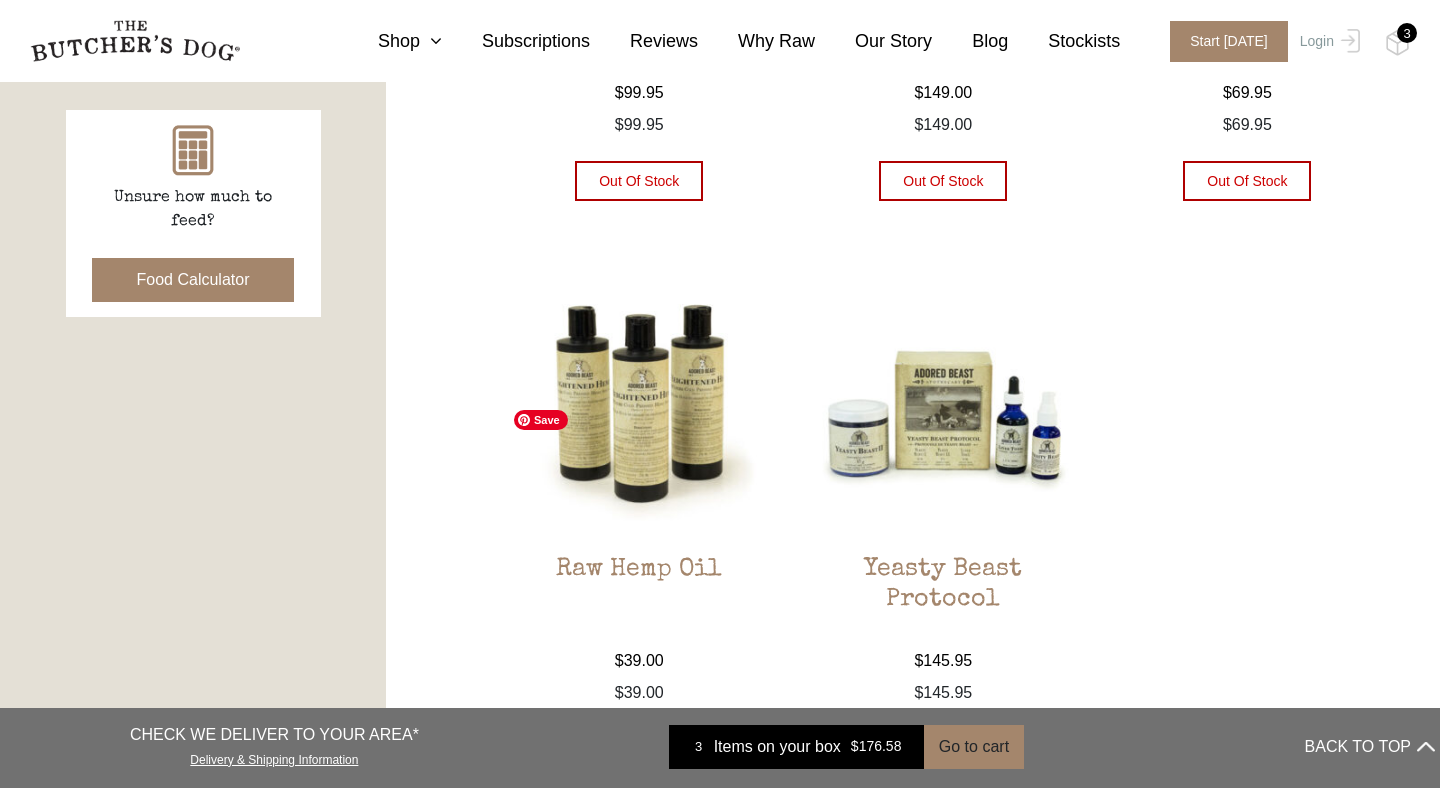 scroll, scrollTop: 849, scrollLeft: 0, axis: vertical 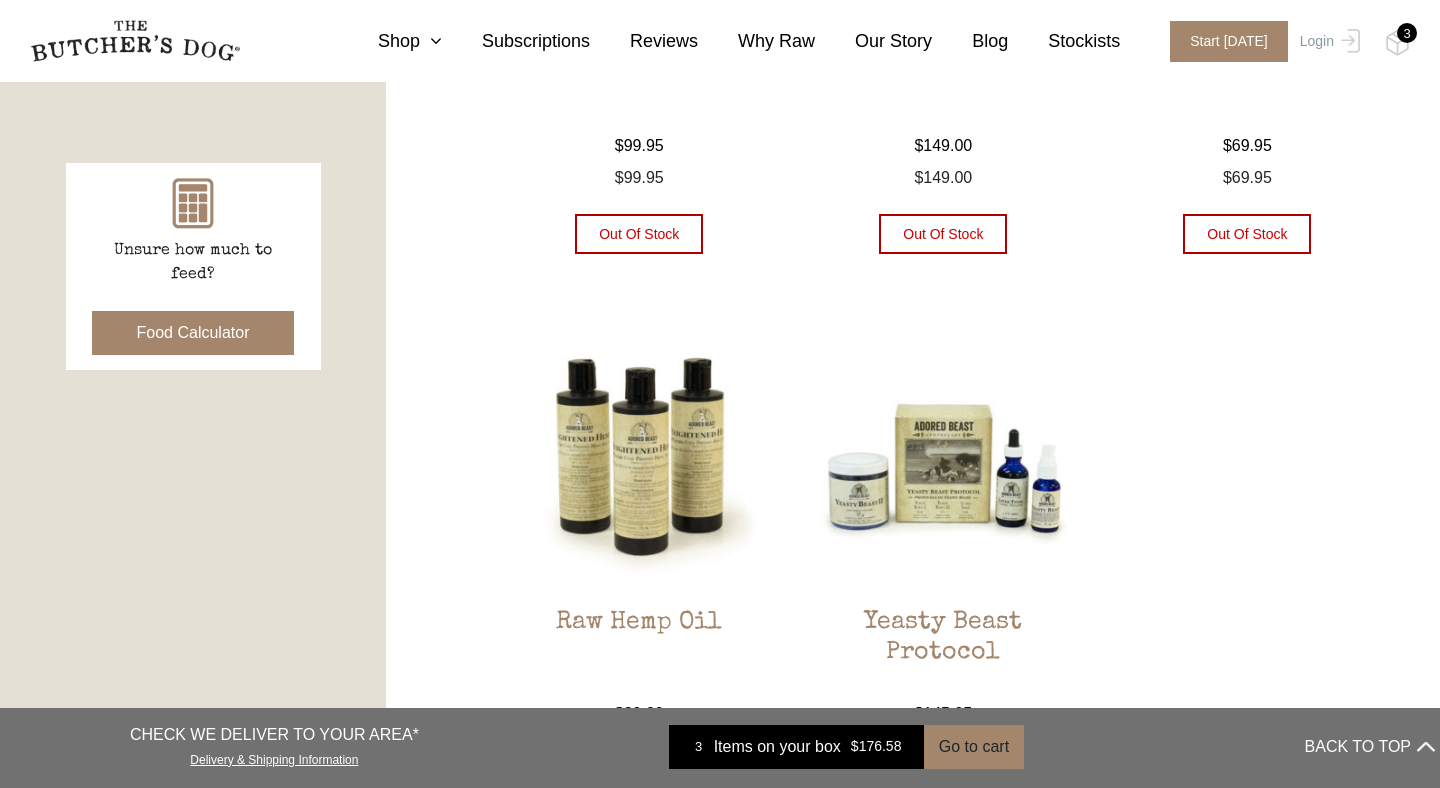 click on "Food Calculator" at bounding box center [193, 333] 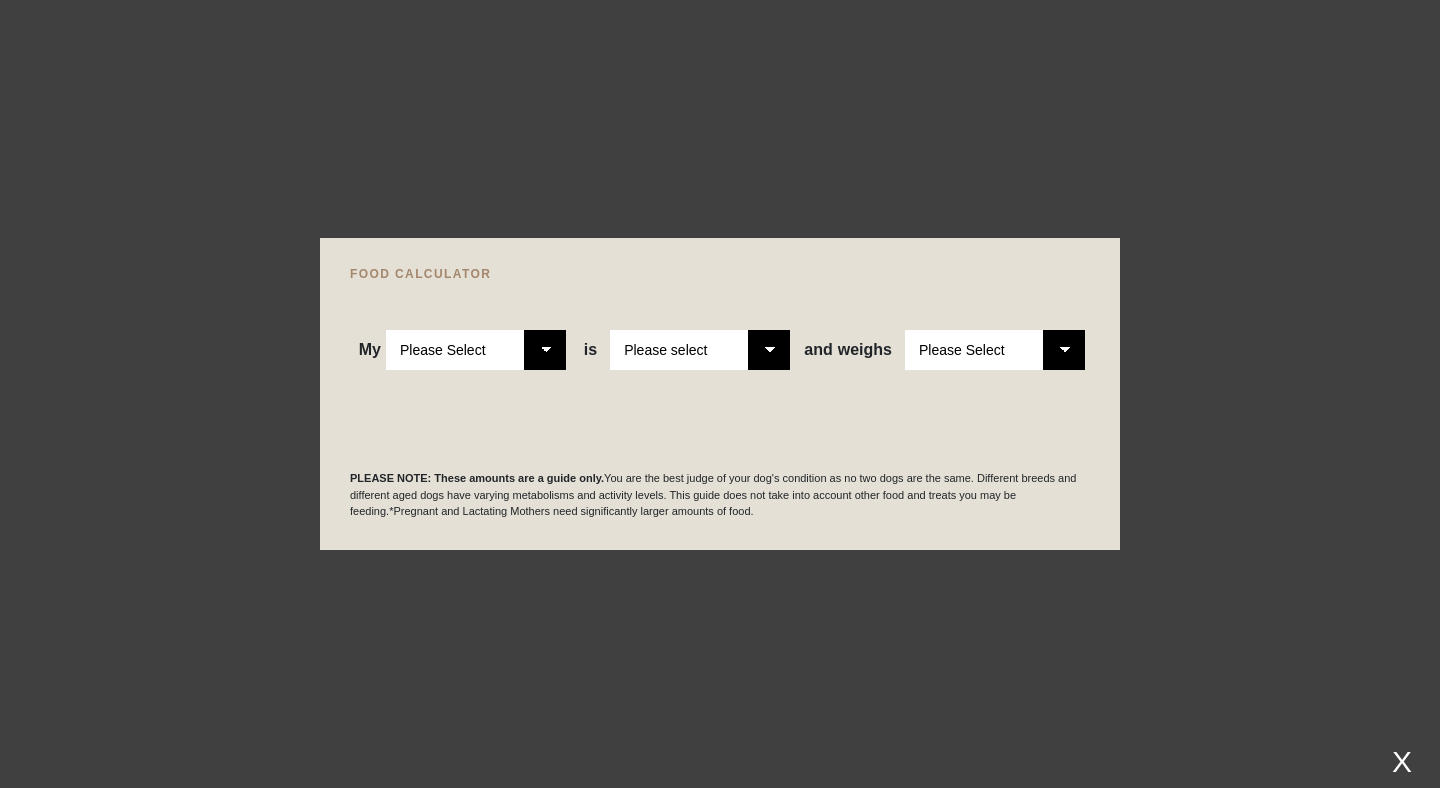 click on "Please Select
Adult Dog
Puppy" at bounding box center [476, 350] 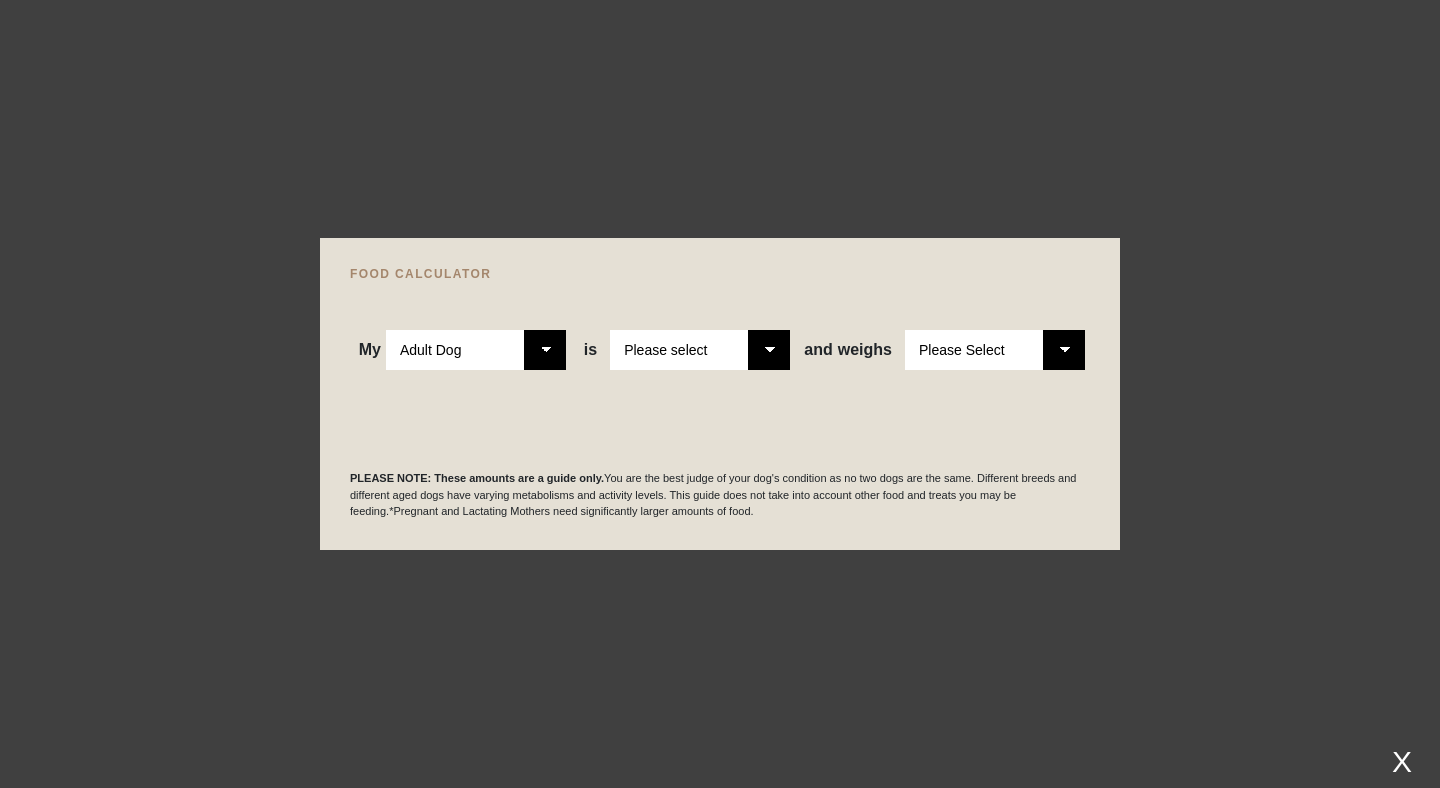 click on "Please select
a healthy weight
overweight" at bounding box center (700, 350) 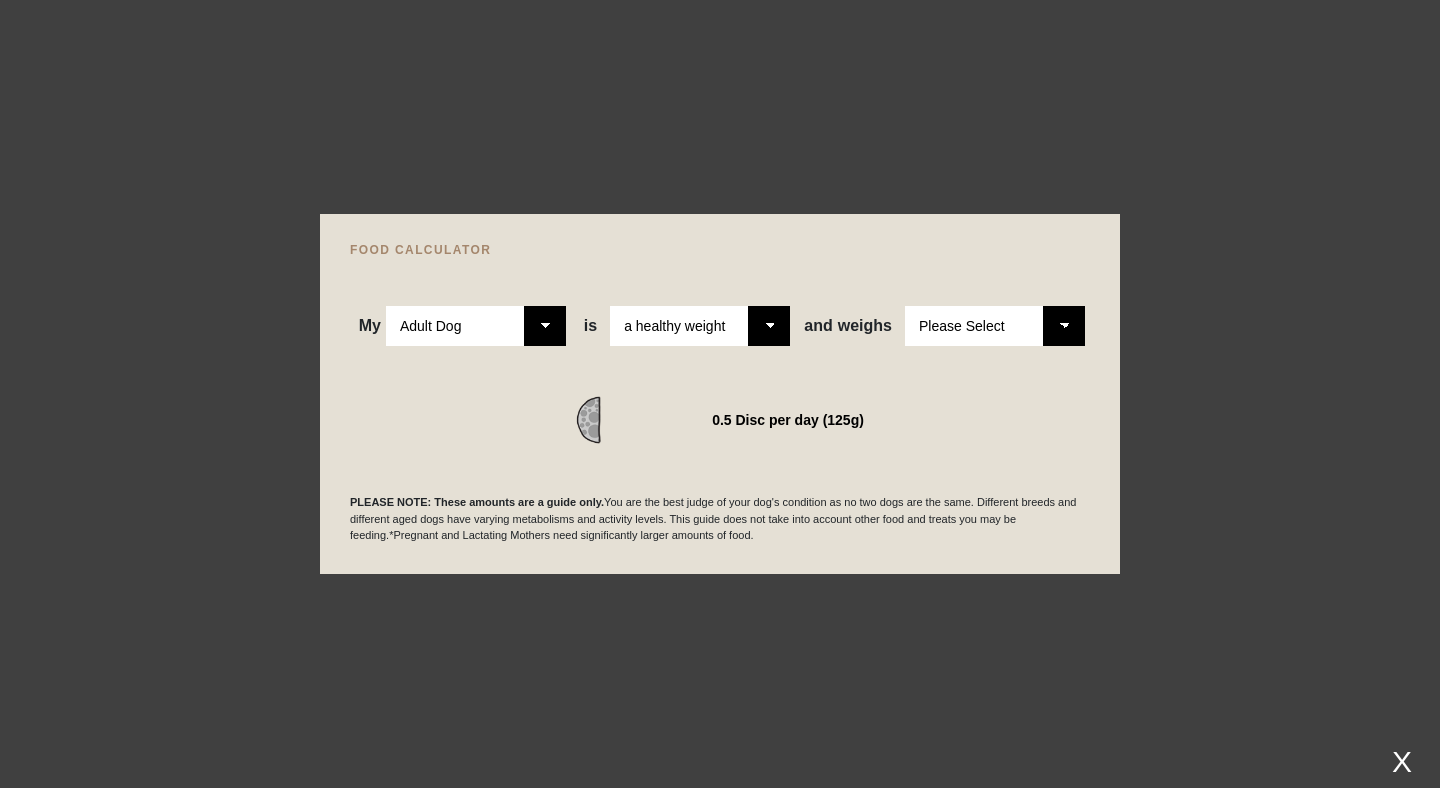 click on "WE RECOMMEND
0.5 Disc per day (125g)" at bounding box center (720, 395) 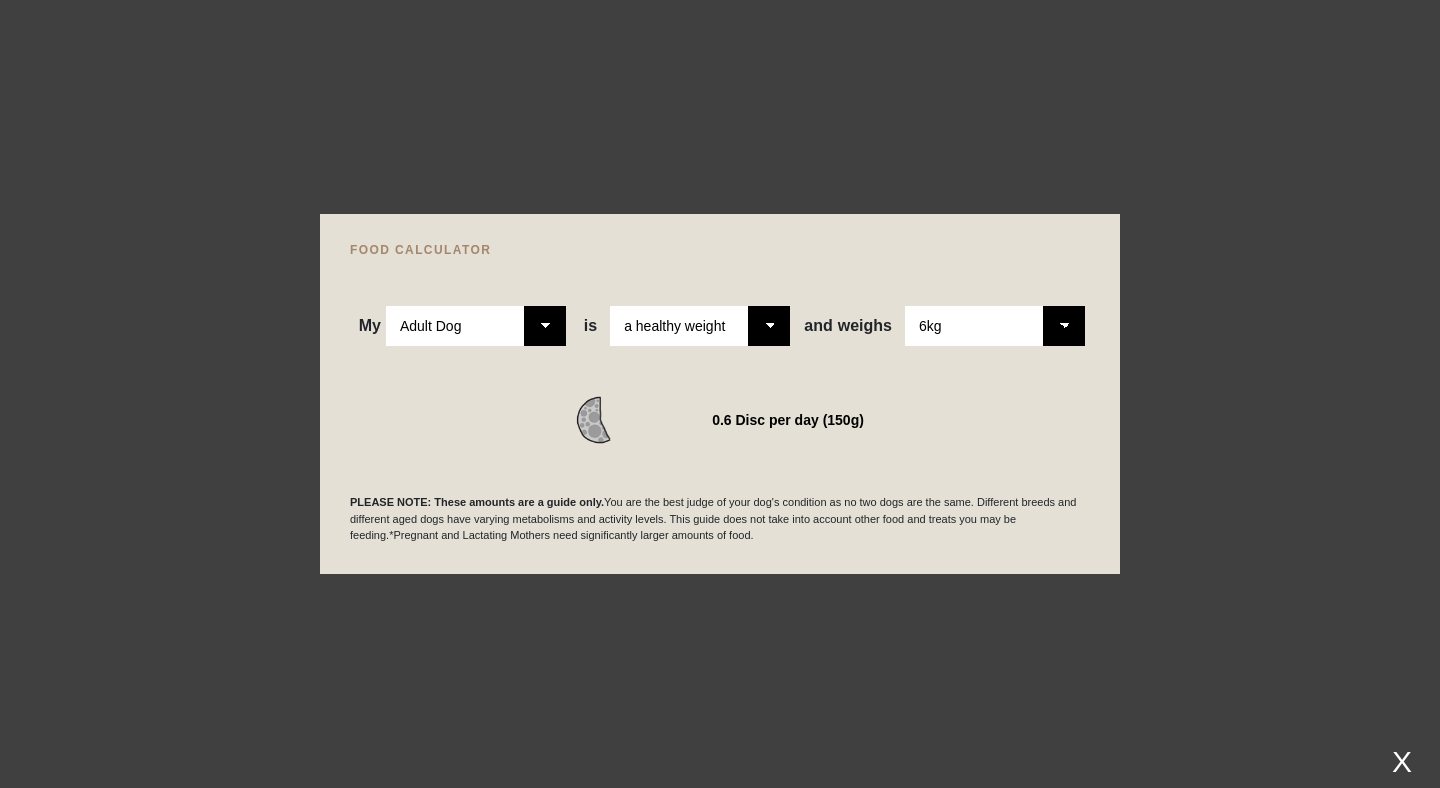 click on "Please Select
1kg
2kg
3kg
4kg
5kg
6kg
7kg
8kg
9kg
10kg
11kg
12kg
13kg
14kg
15kg
16kg
17kg
18kg
19kg
20kg
21kg
22kg
23kg
24kg
25kg
26kg
27kg
28kg
29kg
30kg" at bounding box center [995, 326] 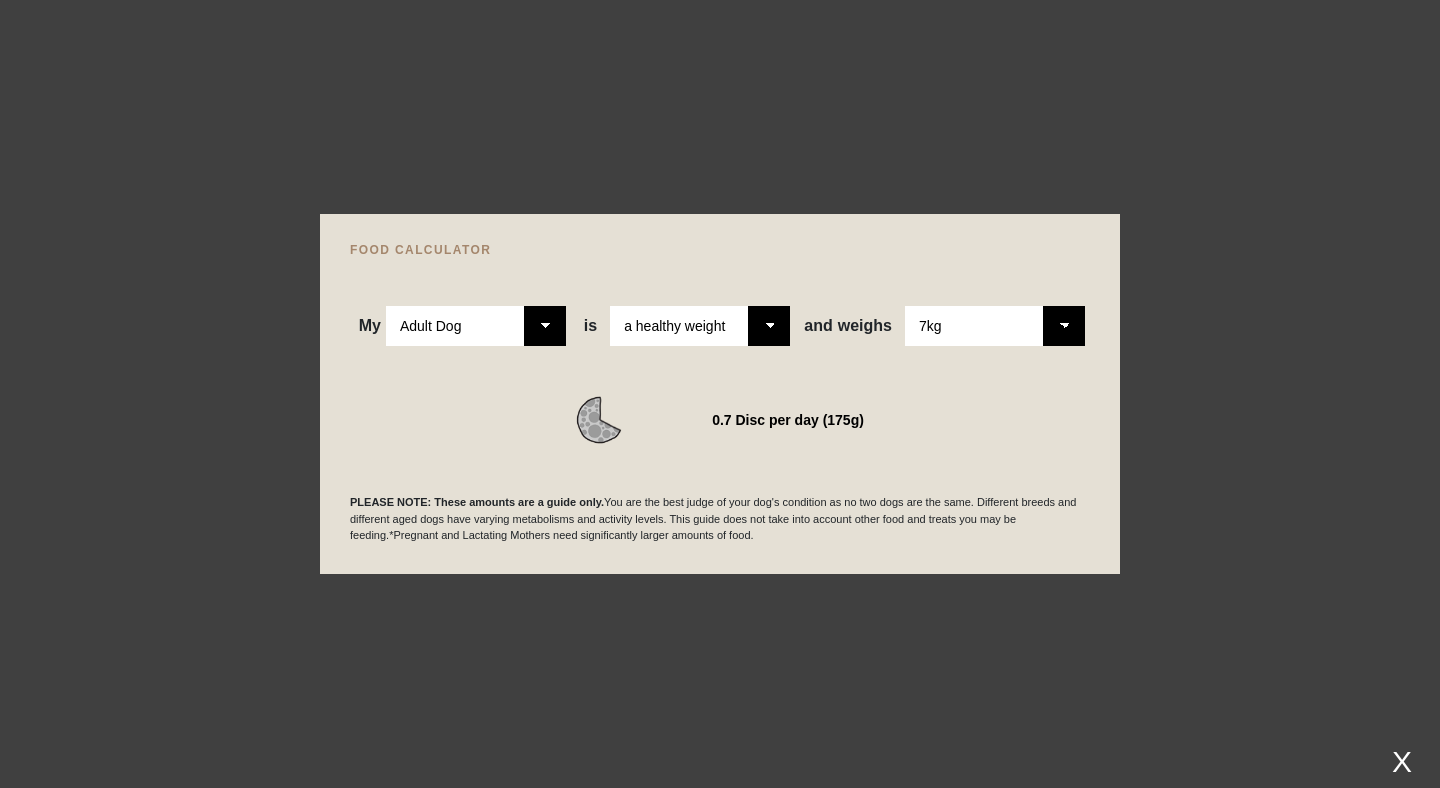 click on "Please Select
1kg
2kg
3kg
4kg
5kg
6kg
7kg
8kg
9kg
10kg
11kg
12kg
13kg
14kg
15kg
16kg
17kg
18kg
19kg
20kg
21kg
22kg
23kg
24kg
25kg
26kg
27kg
28kg
29kg
30kg" at bounding box center [995, 326] 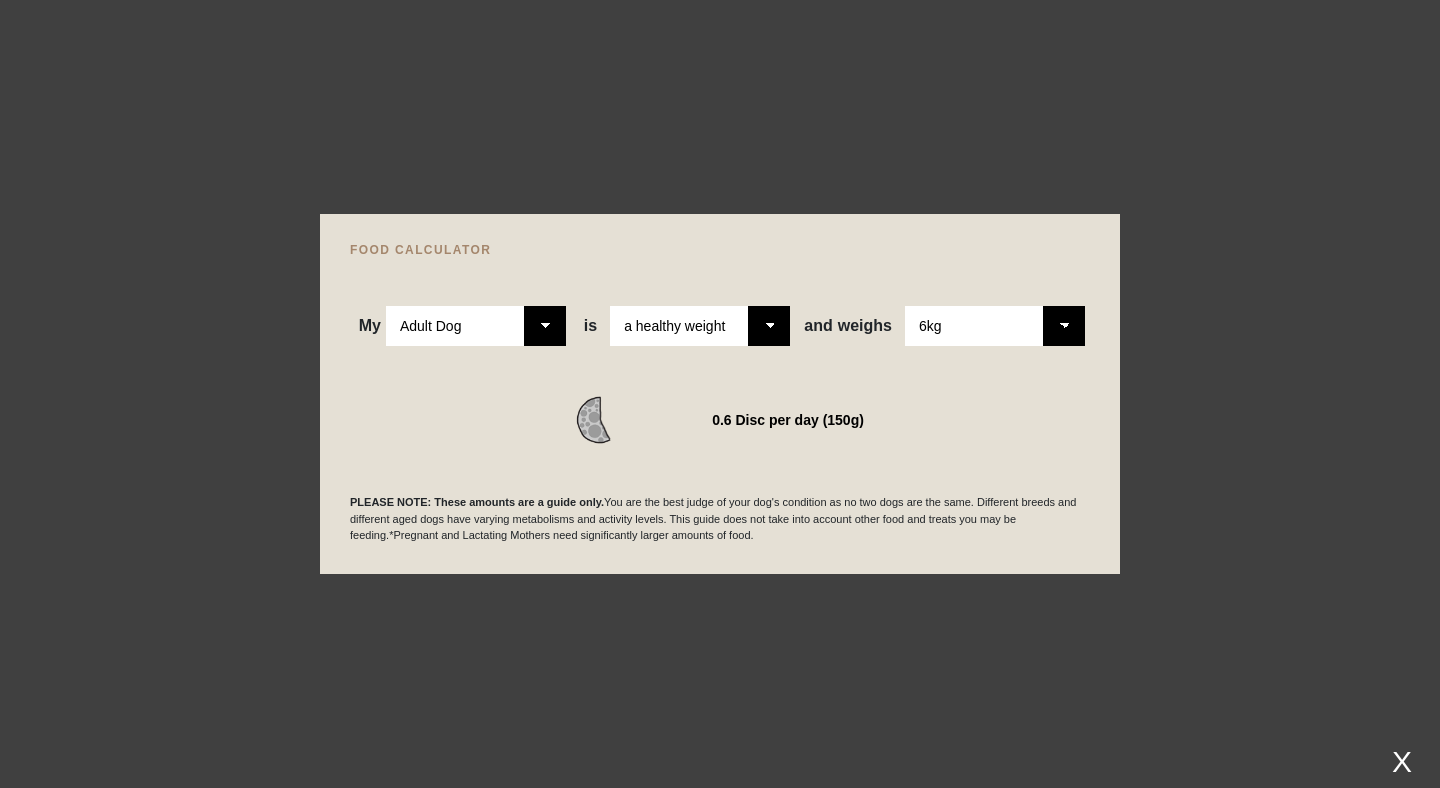 click on "Please Select
1kg
2kg
3kg
4kg
5kg
6kg
7kg
8kg
9kg
10kg
11kg
12kg
13kg
14kg
15kg
16kg
17kg
18kg
19kg
20kg
21kg
22kg
23kg
24kg
25kg
26kg
27kg
28kg
29kg
30kg" at bounding box center [995, 326] 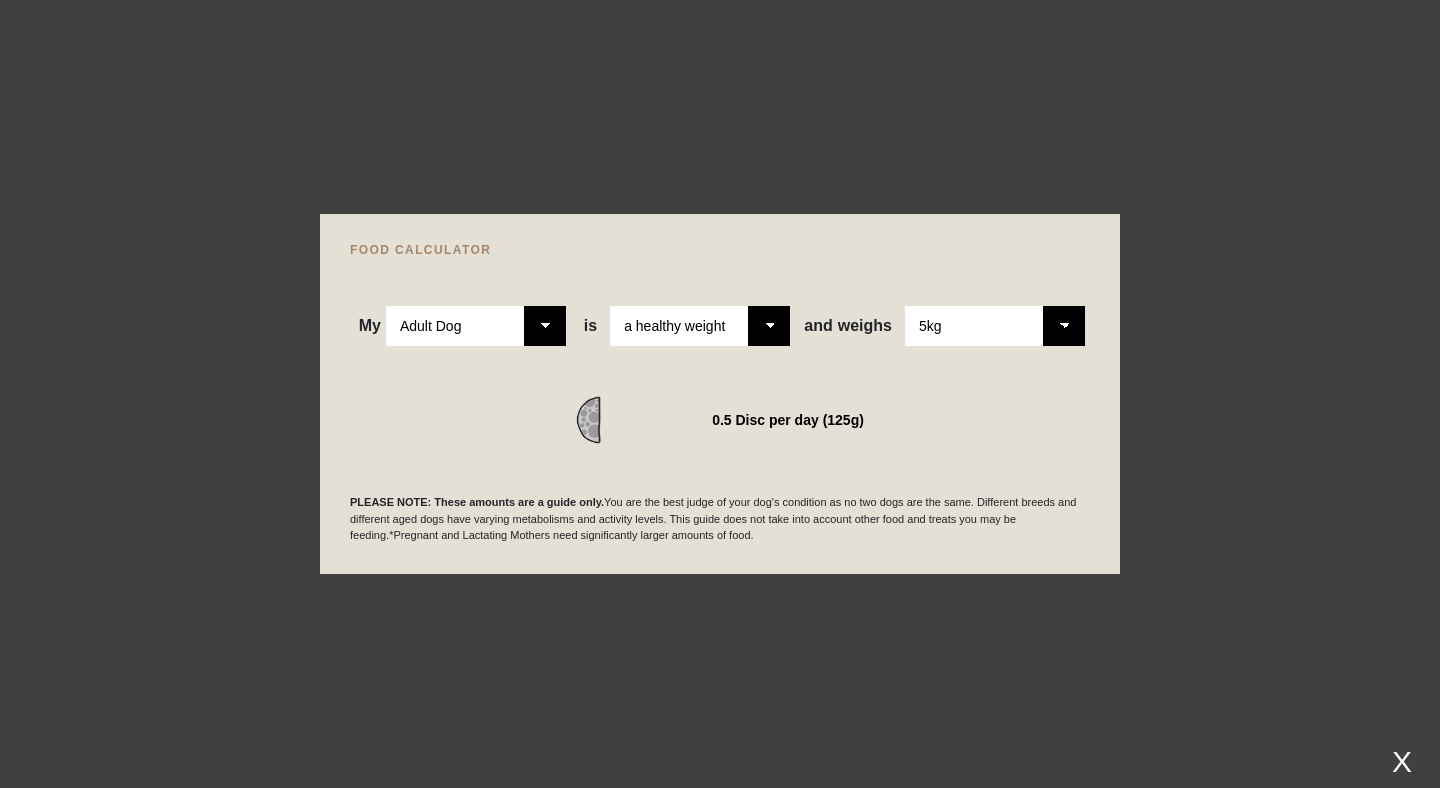 click on "Please Select
1kg
2kg
3kg
4kg
5kg
6kg
7kg
8kg
9kg
10kg
11kg
12kg
13kg
14kg
15kg
16kg
17kg
18kg
19kg
20kg
21kg
22kg
23kg
24kg
25kg
26kg
27kg
28kg
29kg
30kg" at bounding box center (995, 326) 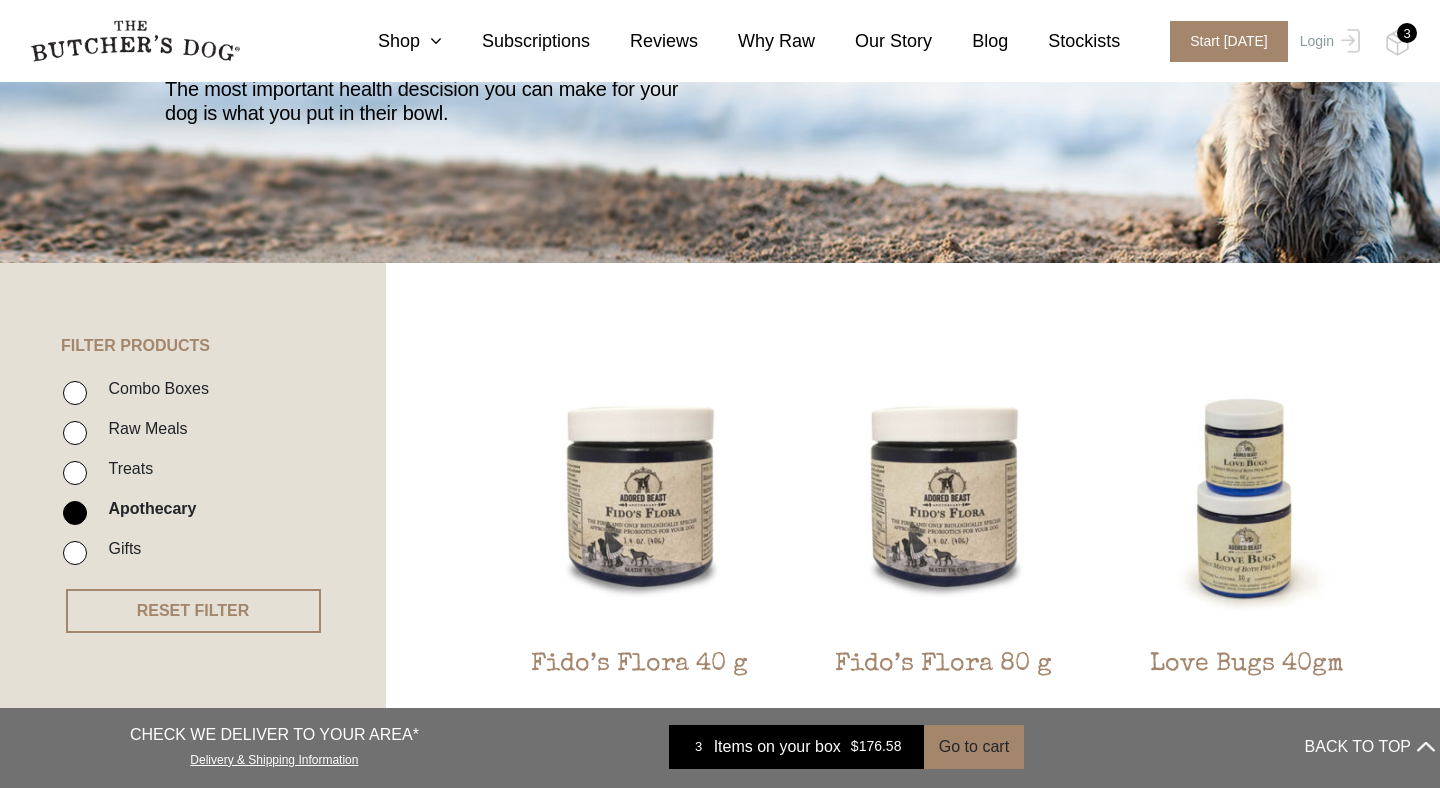 scroll, scrollTop: 0, scrollLeft: 0, axis: both 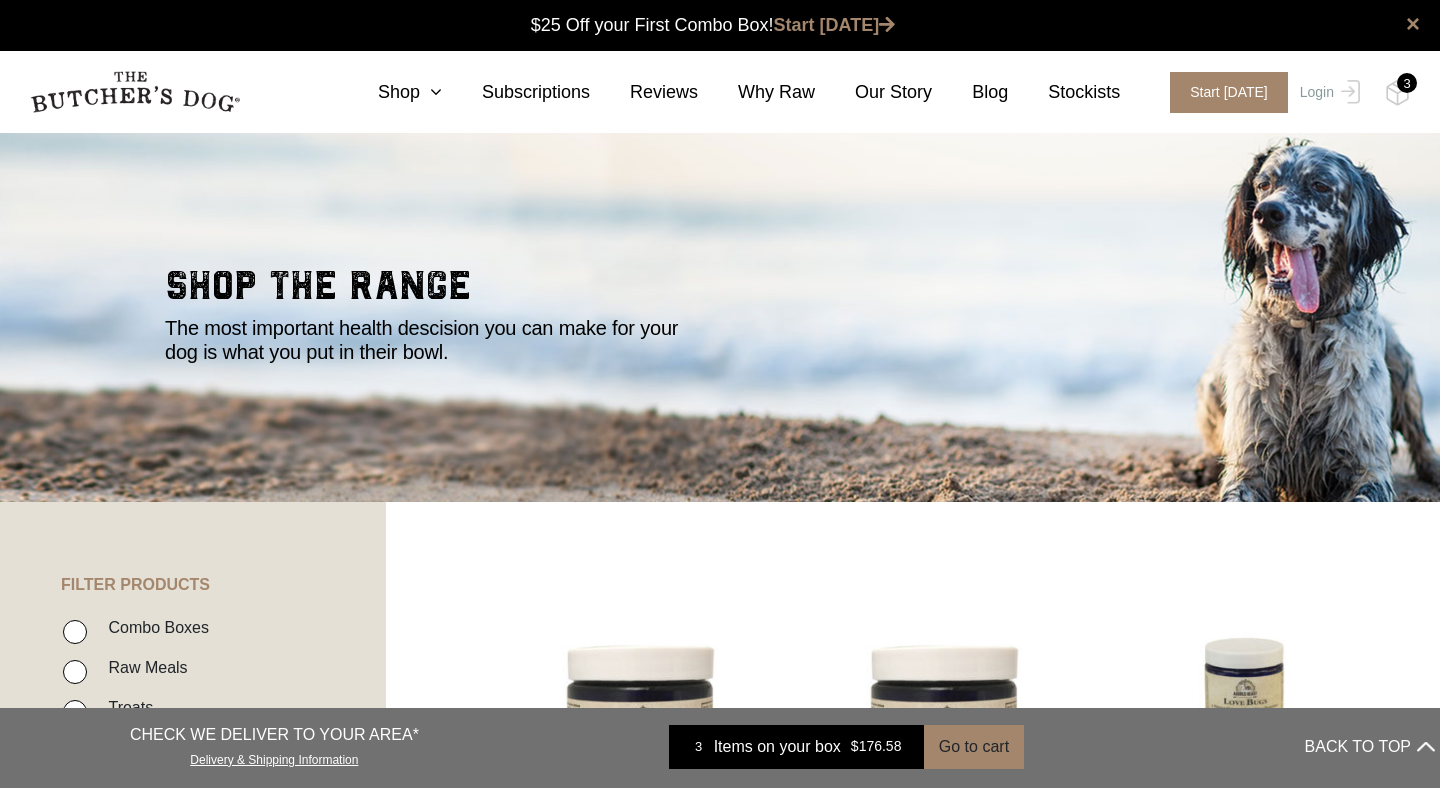 click on "3" at bounding box center (1407, 83) 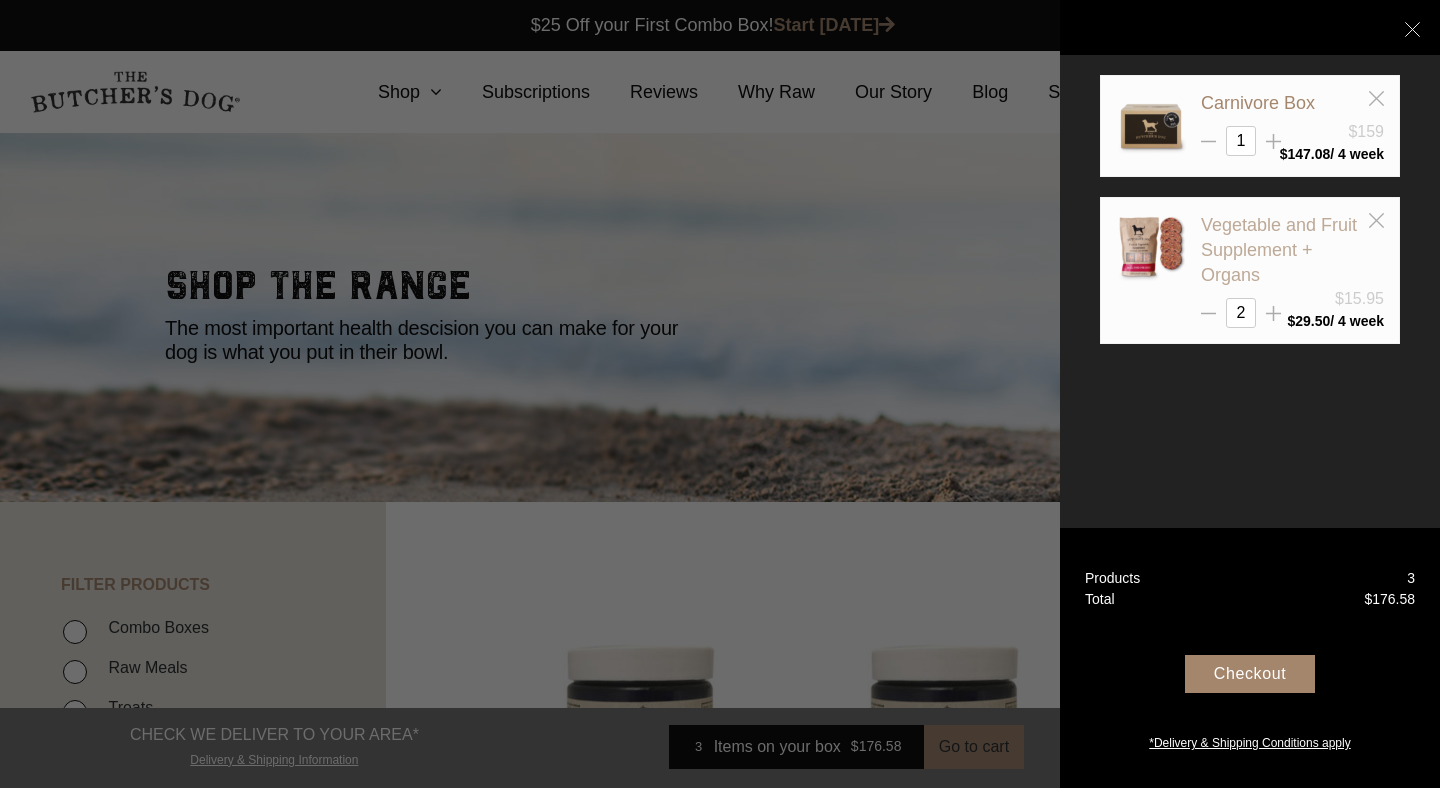 click on "Vegetable and Fruit Supplement + Organs" at bounding box center [1279, 250] 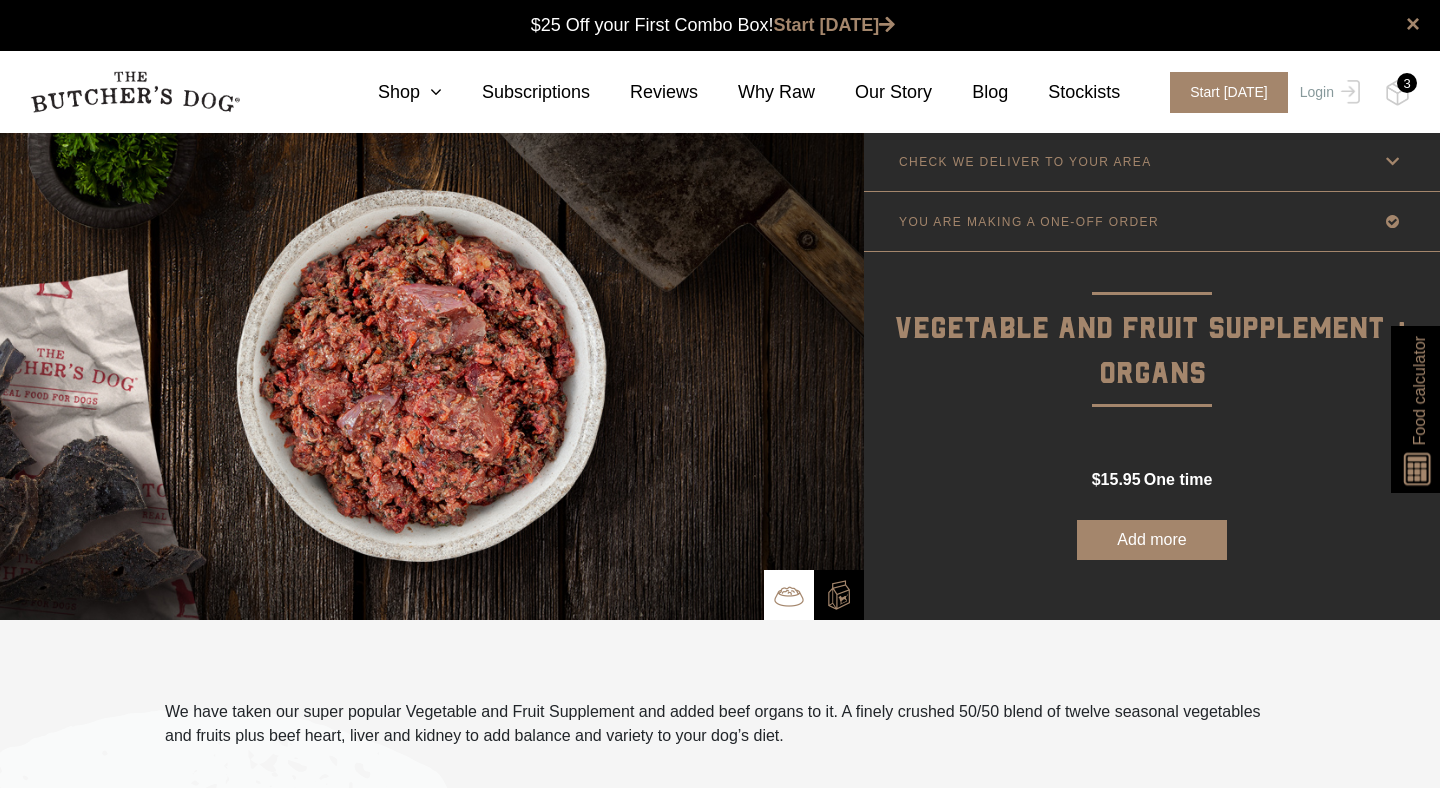 scroll, scrollTop: 0, scrollLeft: 0, axis: both 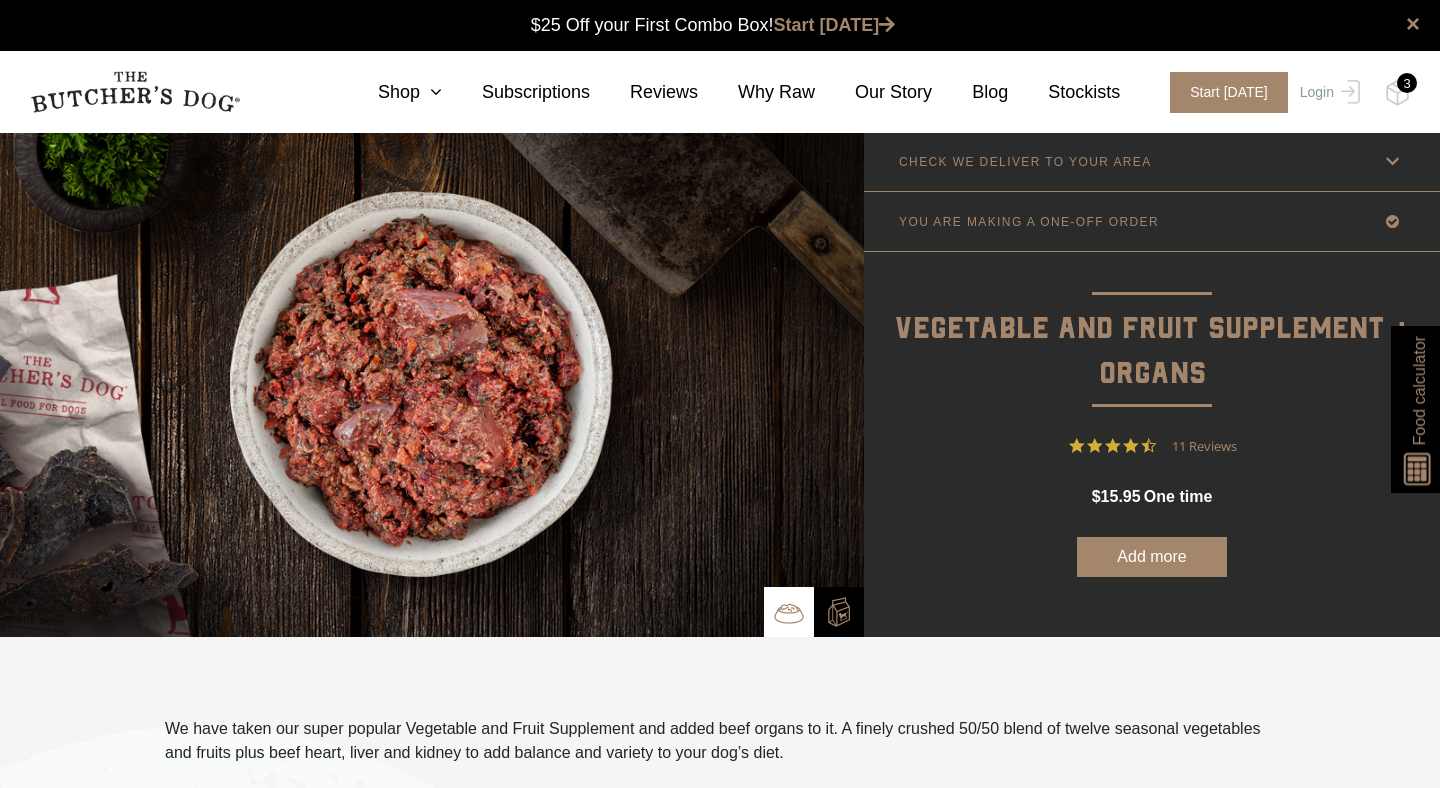 click at bounding box center [1392, 161] 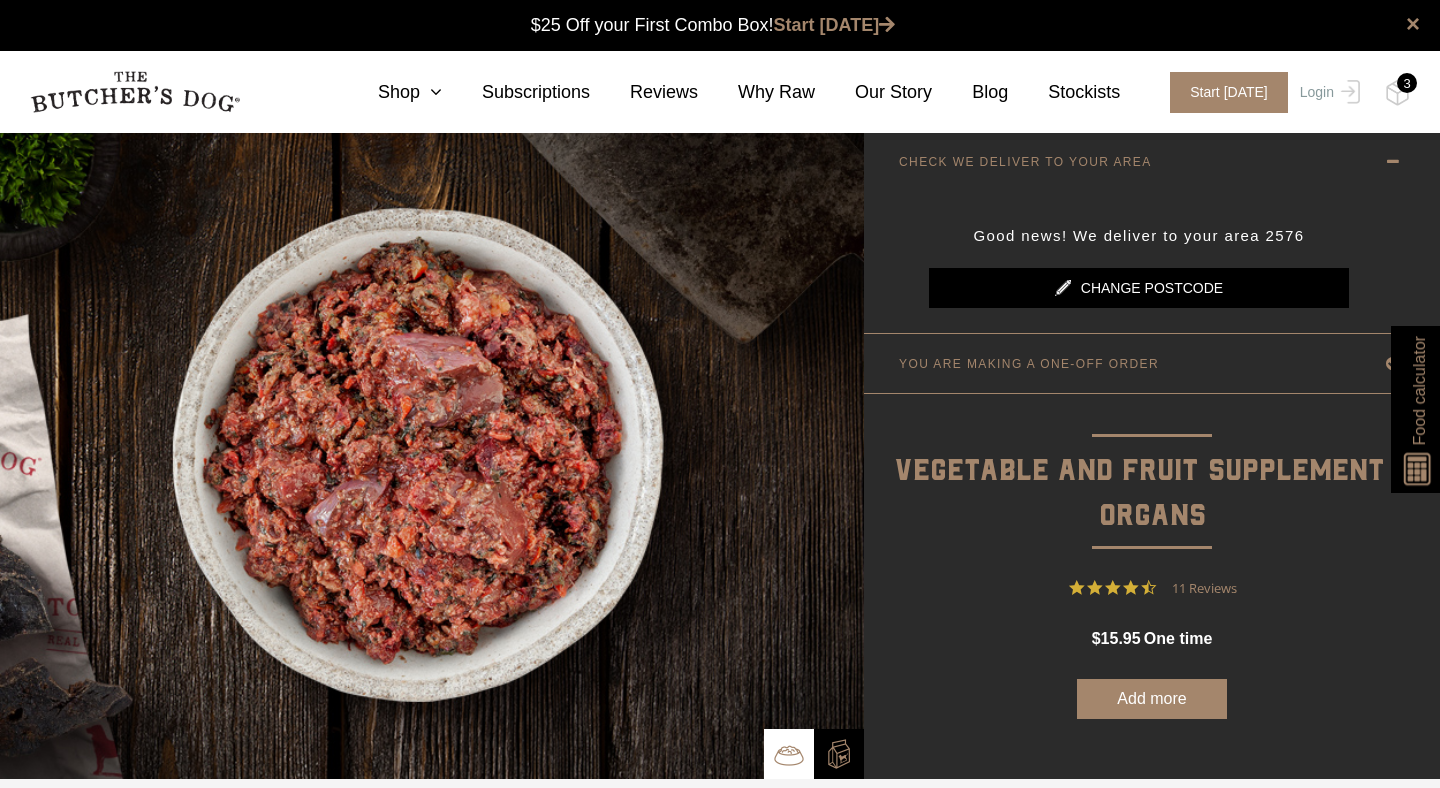click at bounding box center (1392, 161) 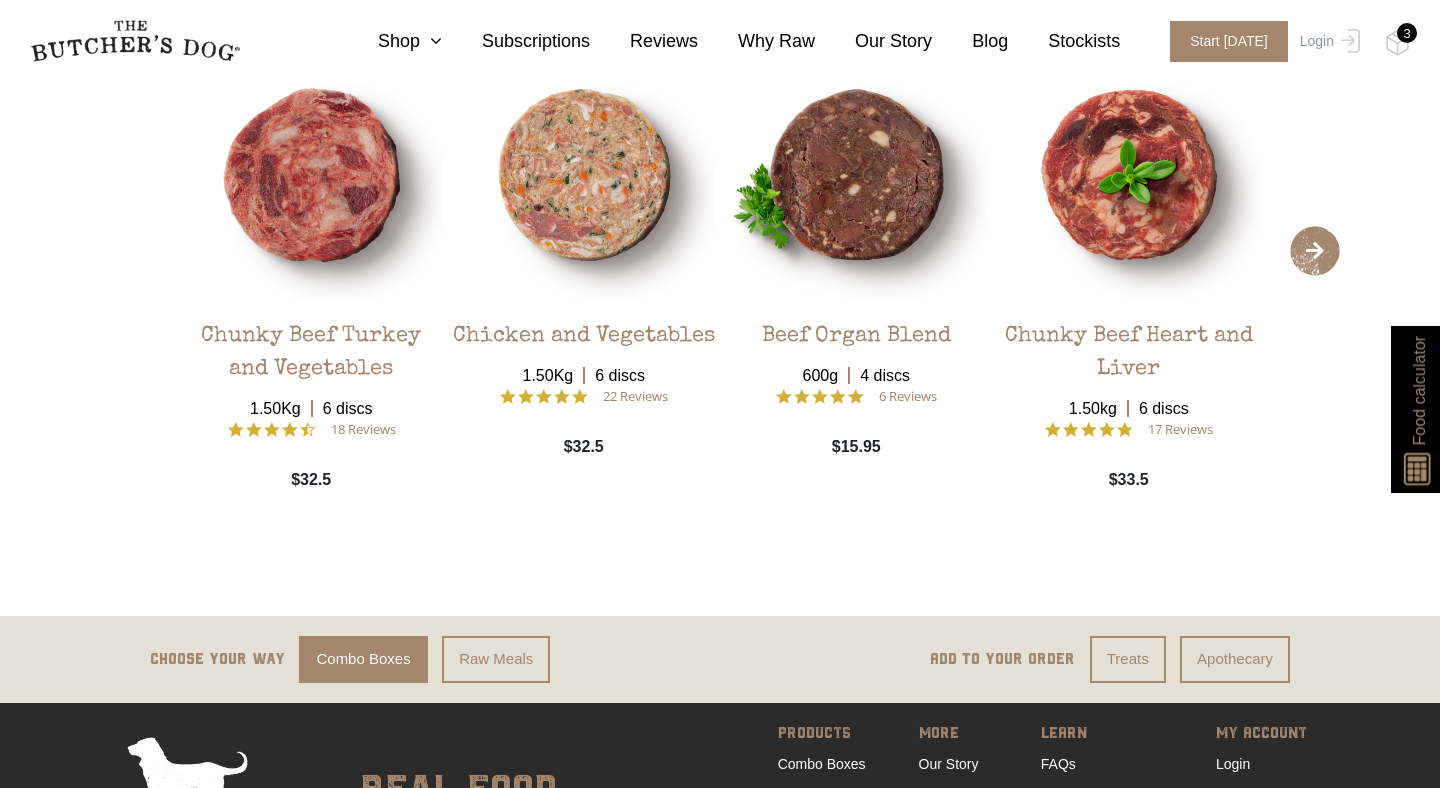 scroll, scrollTop: 4453, scrollLeft: 0, axis: vertical 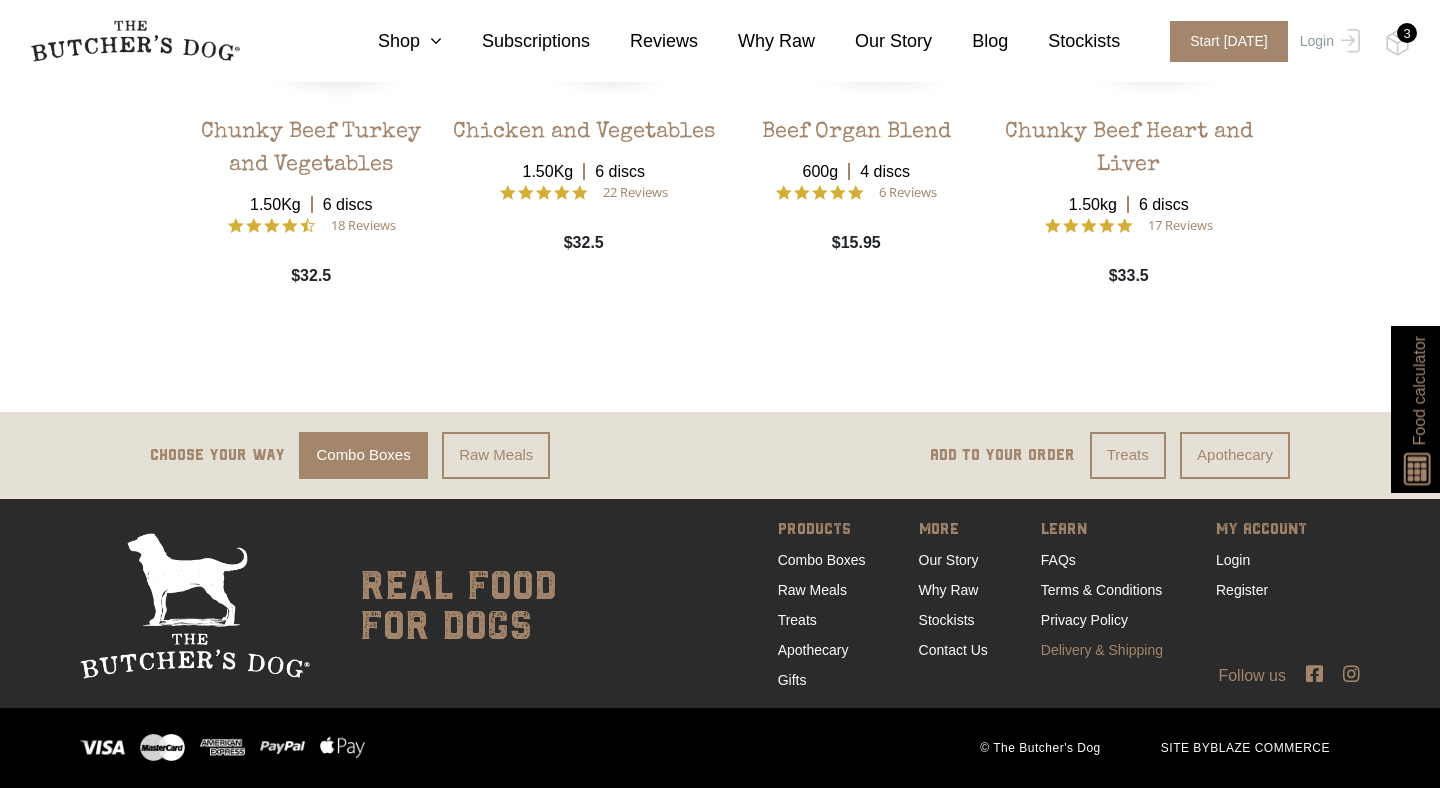 click on "Delivery & Shipping" at bounding box center (1102, 650) 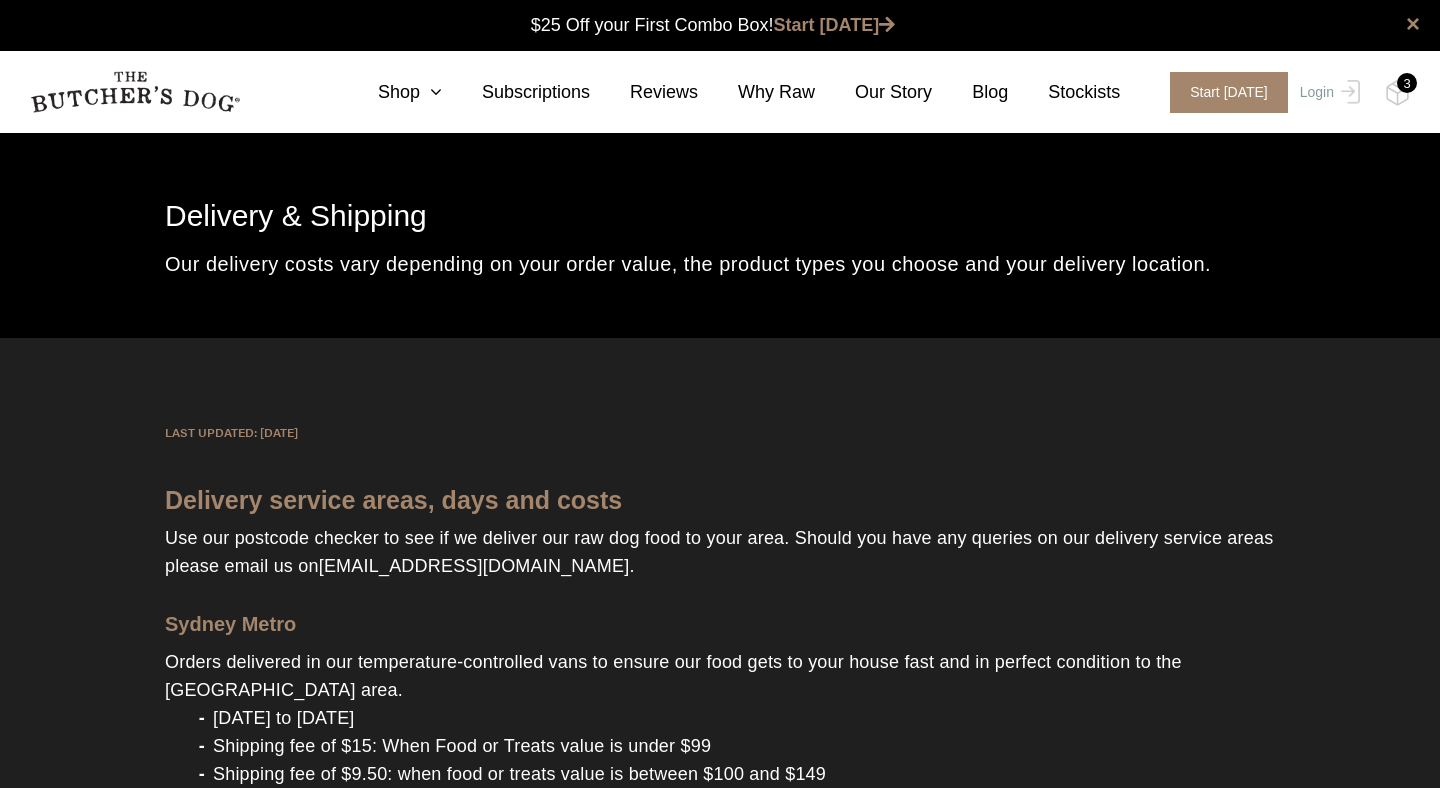 scroll, scrollTop: 0, scrollLeft: 0, axis: both 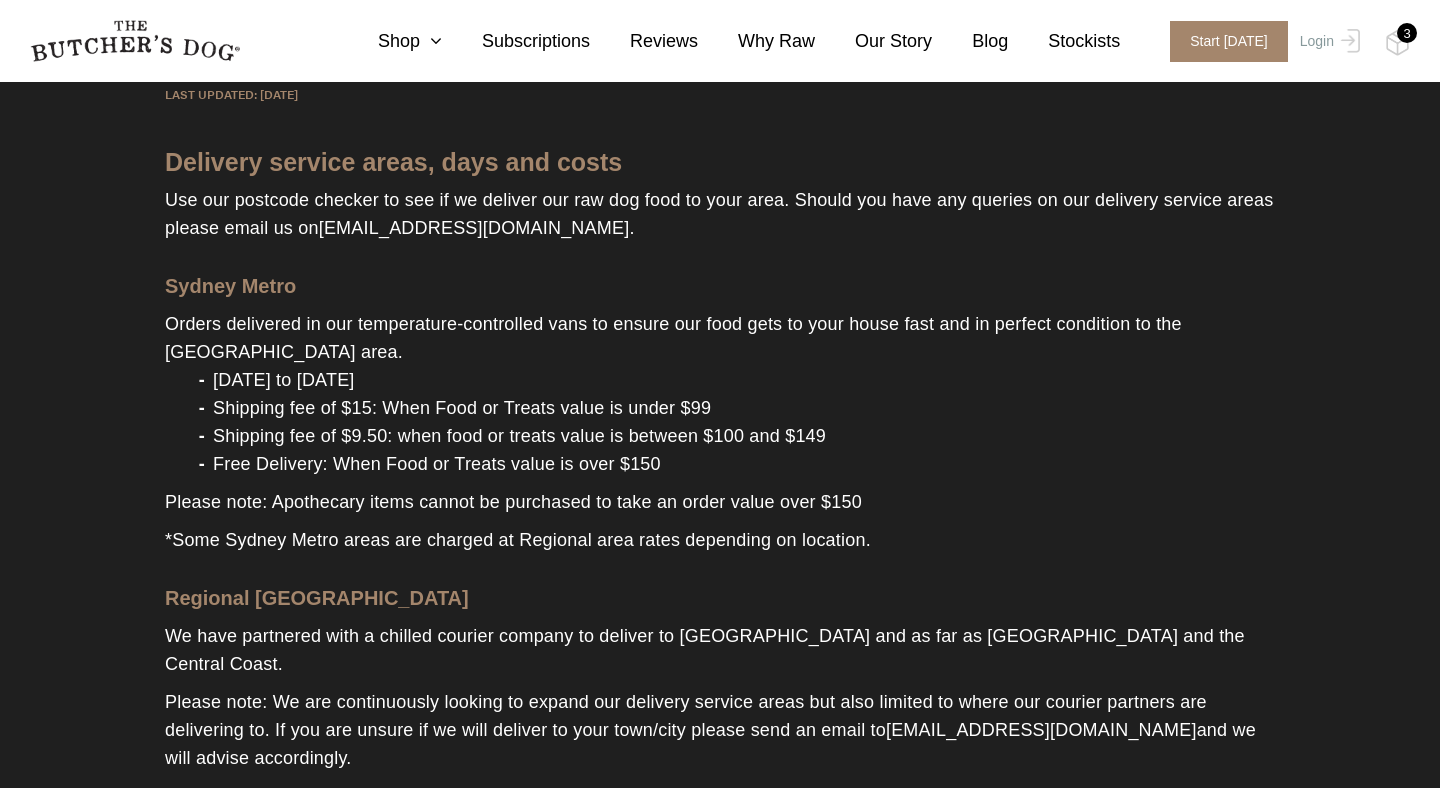 click on "0
Shop
Combo Boxes
Treats" at bounding box center [720, 41] 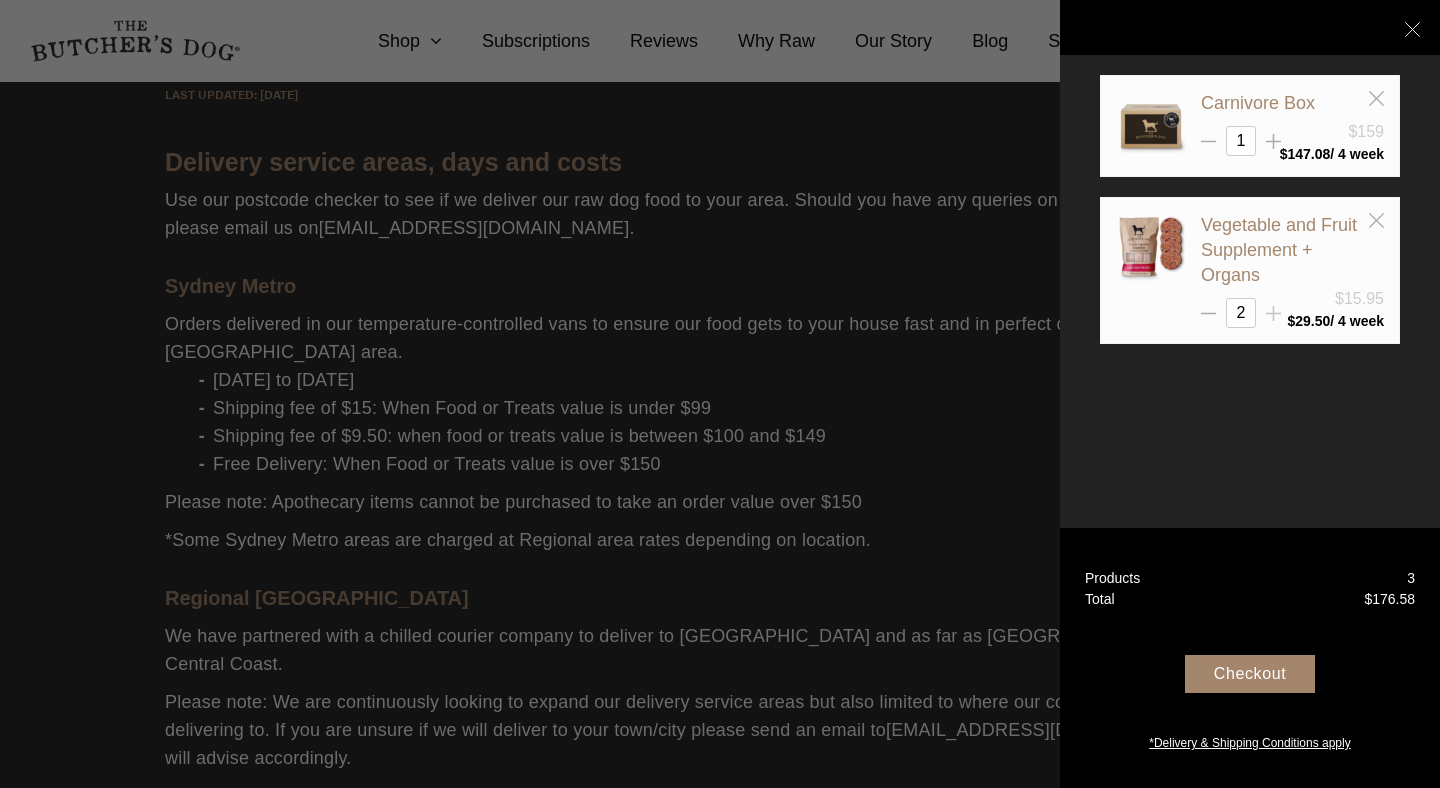 click 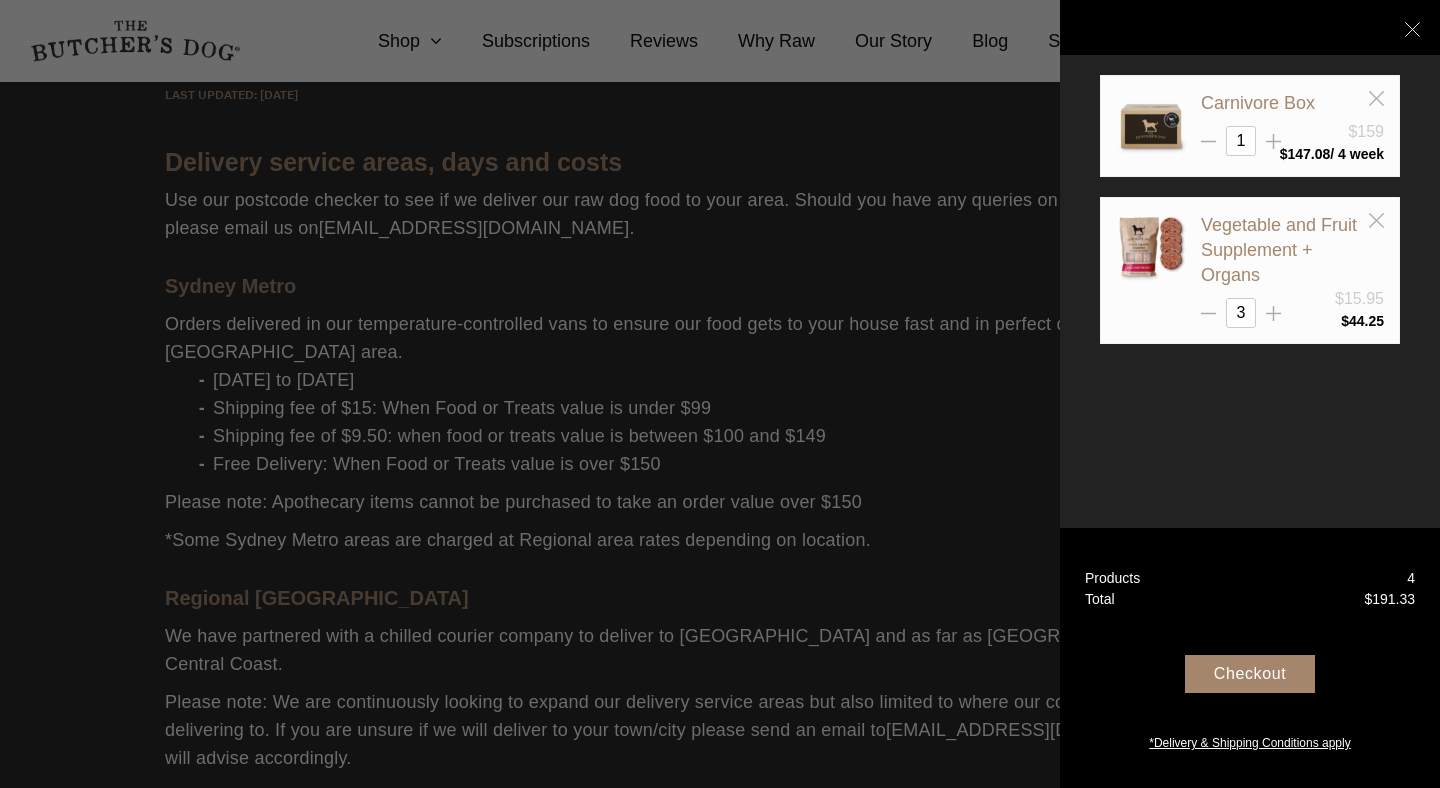 click at bounding box center [720, 394] 